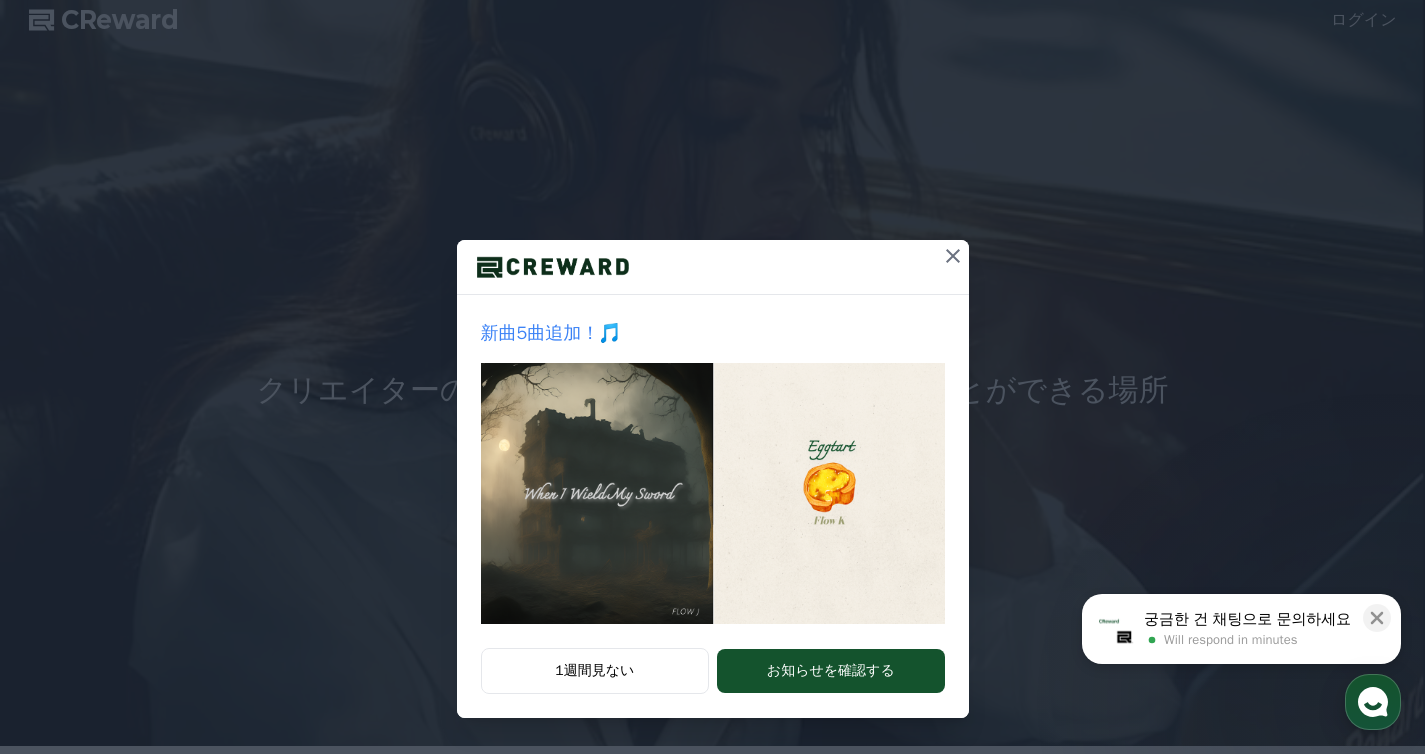 scroll, scrollTop: 0, scrollLeft: 0, axis: both 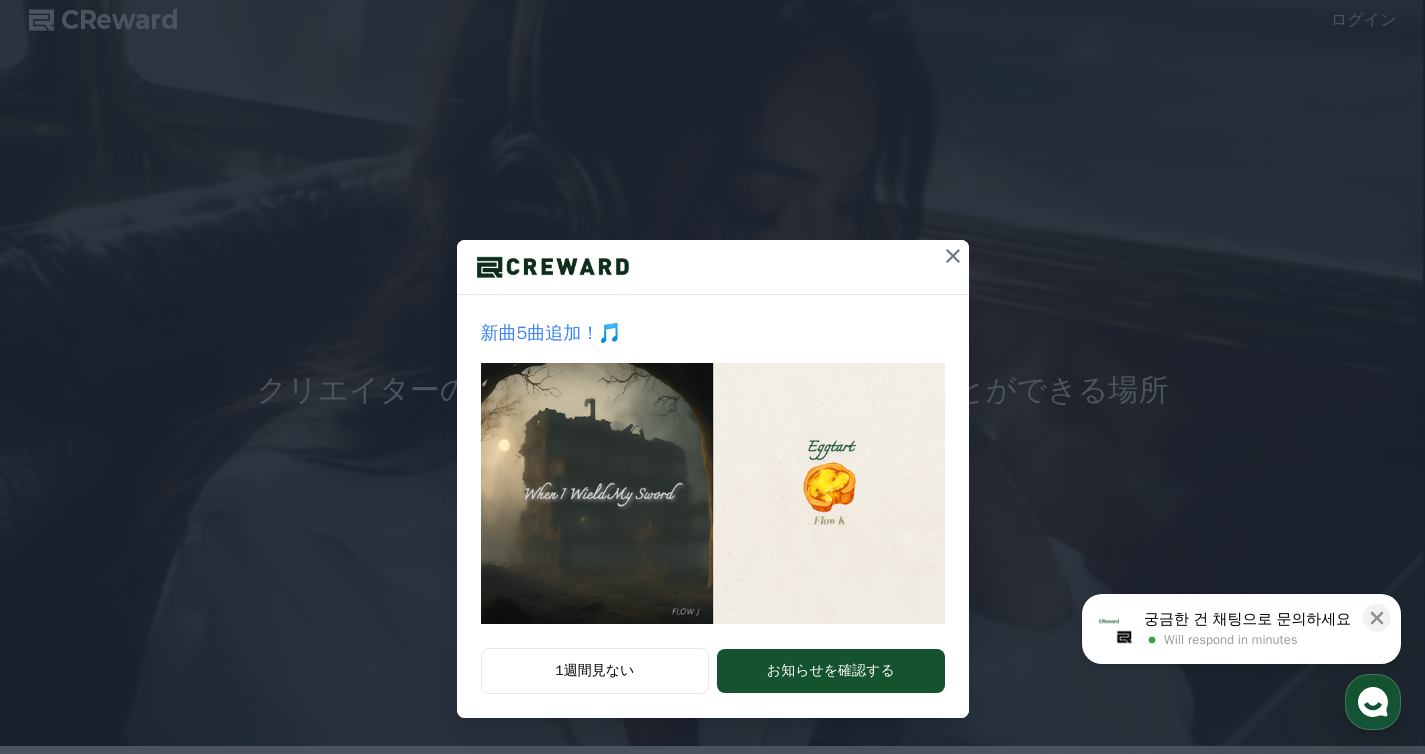 click 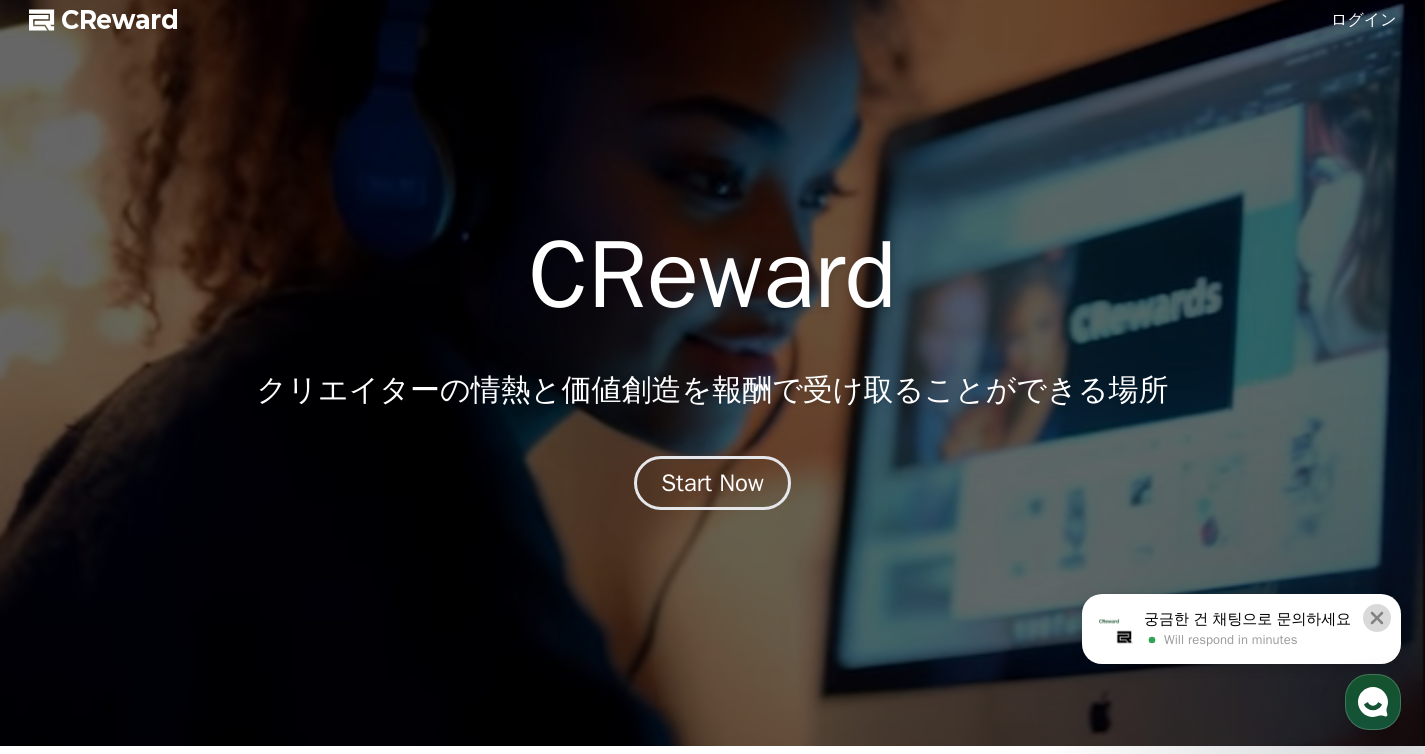 click 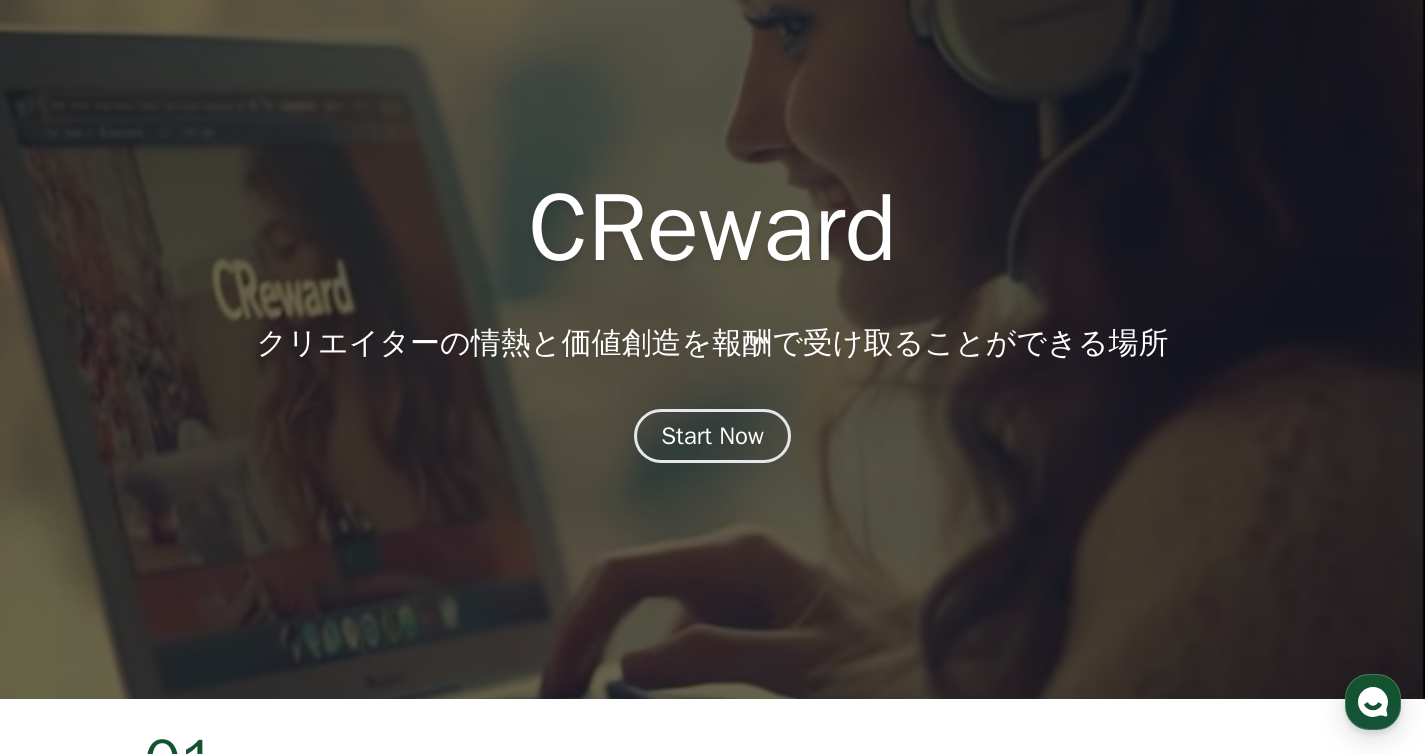 scroll, scrollTop: 0, scrollLeft: 0, axis: both 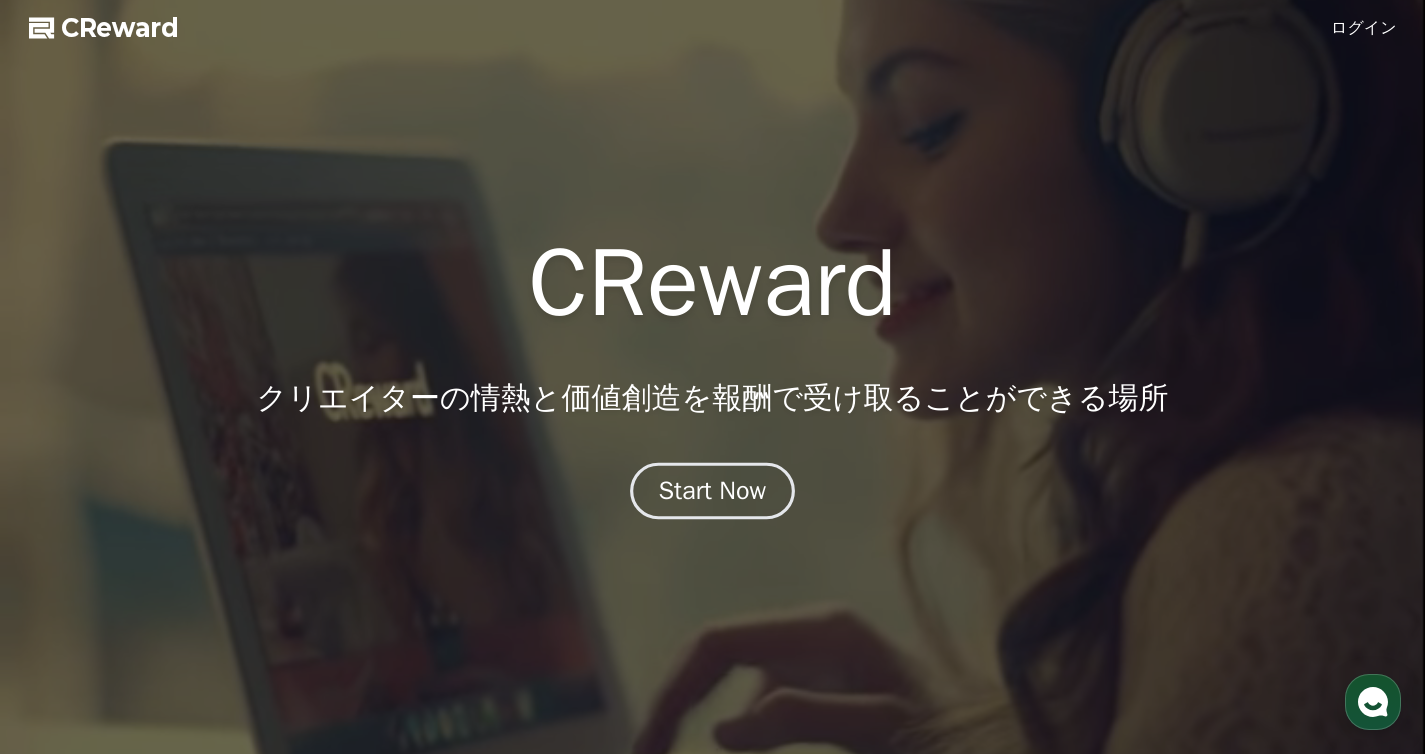 click on "Start Now" at bounding box center (712, 491) 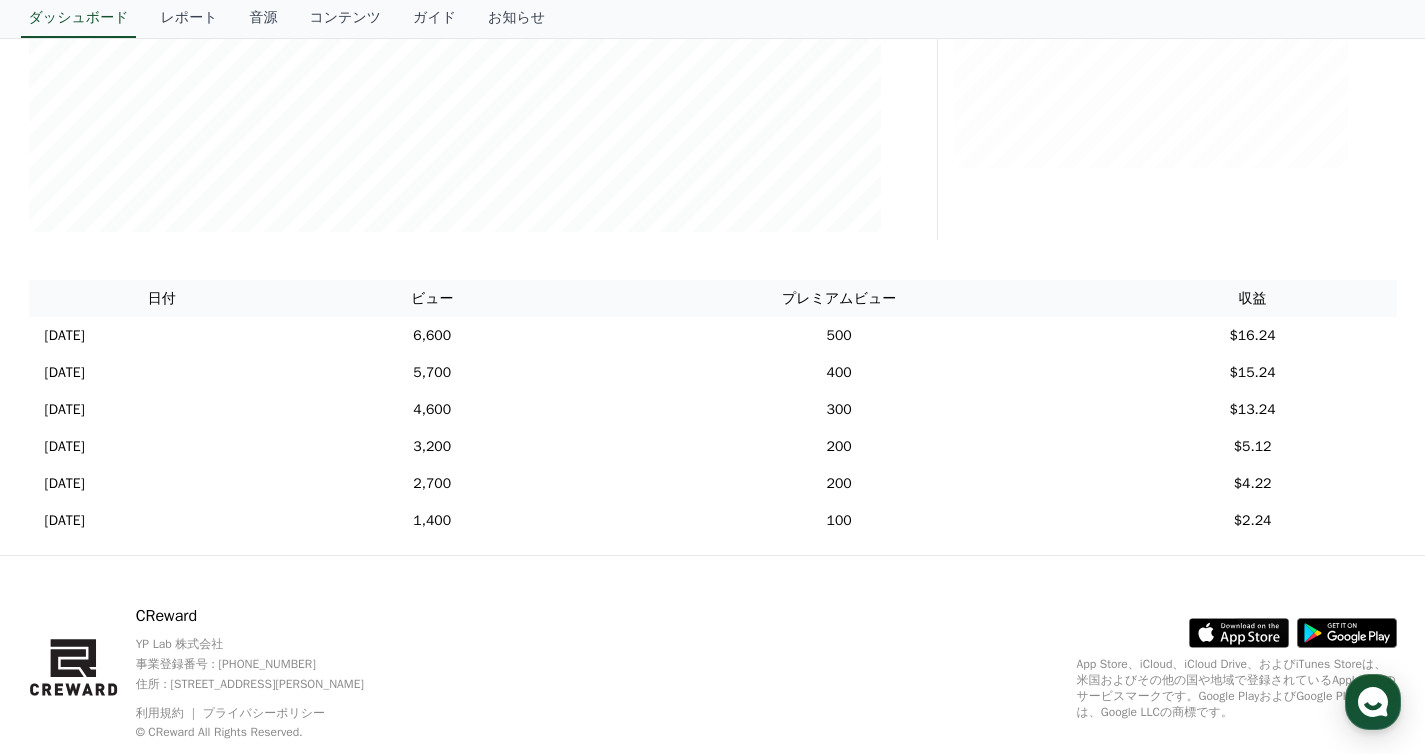 scroll, scrollTop: 0, scrollLeft: 0, axis: both 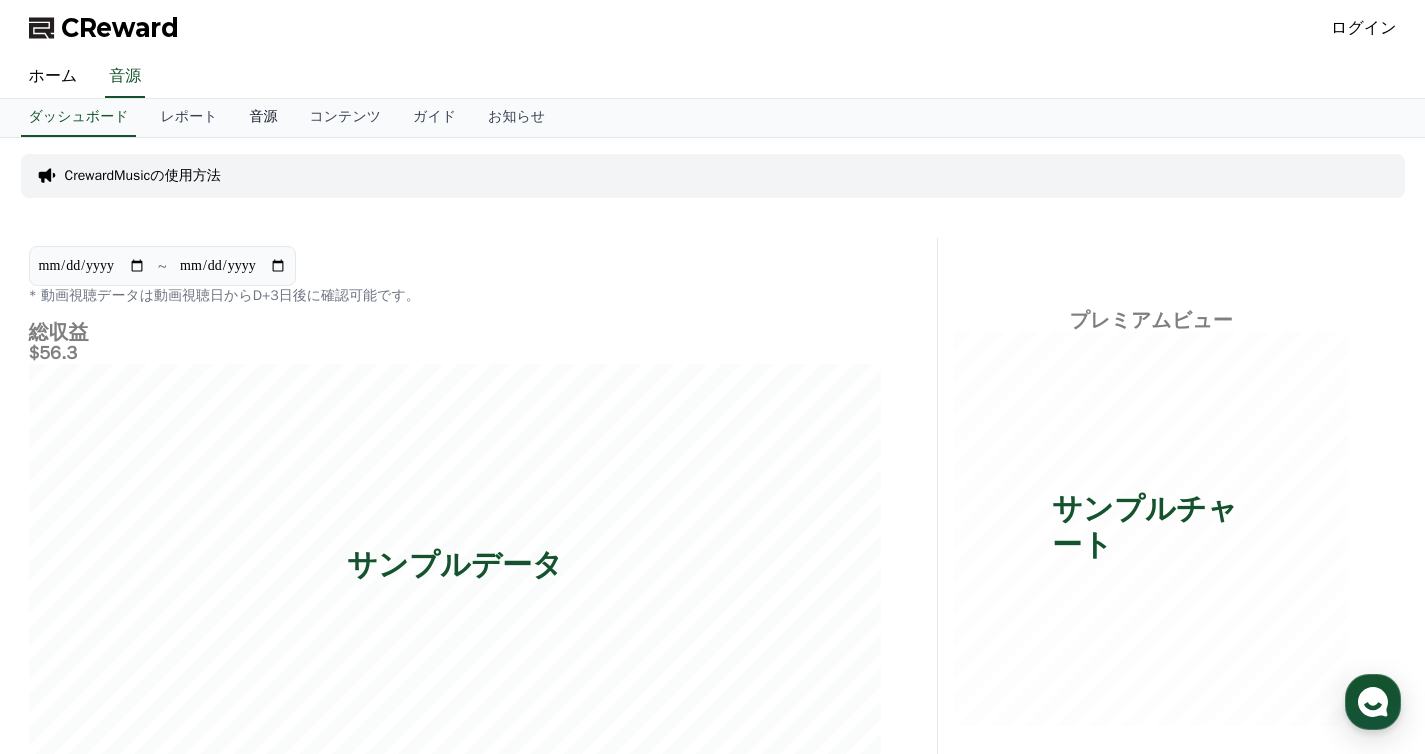 click on "音源" at bounding box center [263, 118] 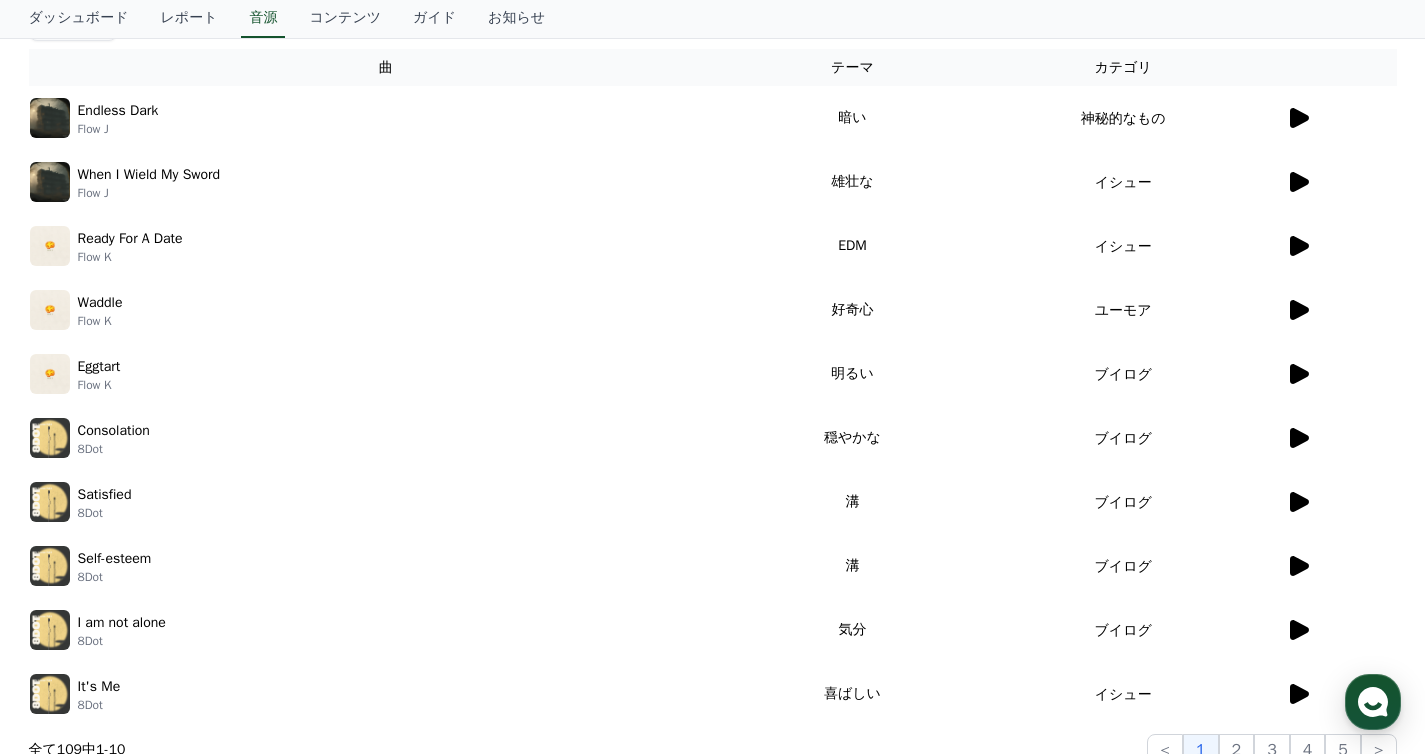 scroll, scrollTop: 0, scrollLeft: 0, axis: both 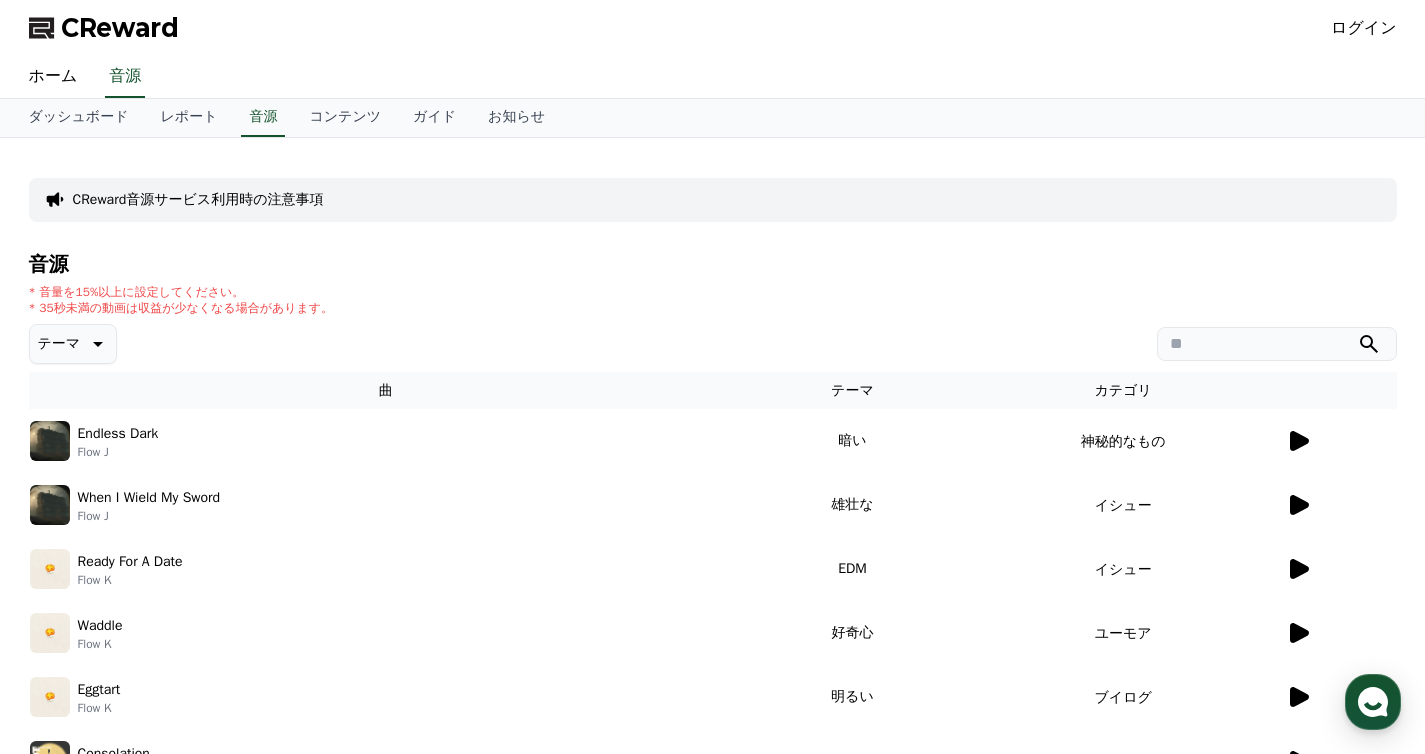 click 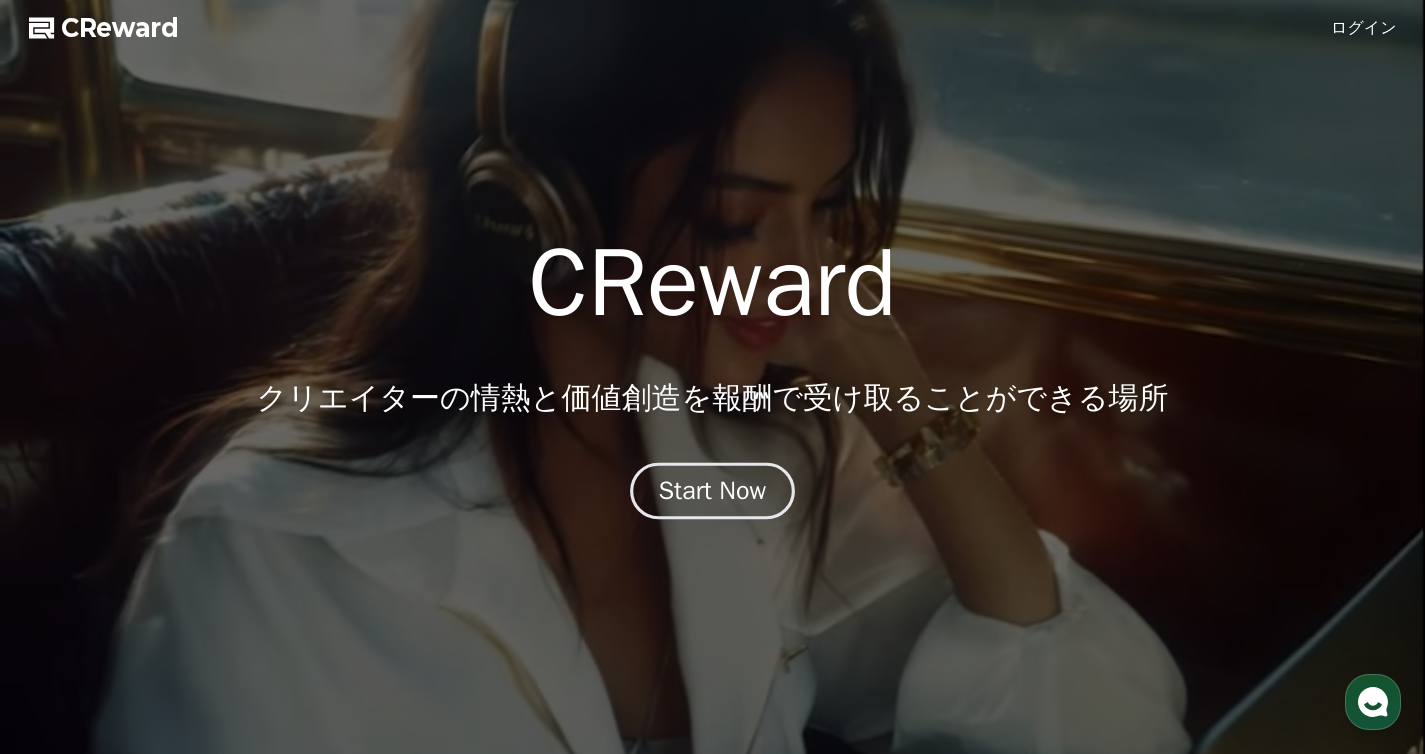 click on "Start Now" at bounding box center (713, 491) 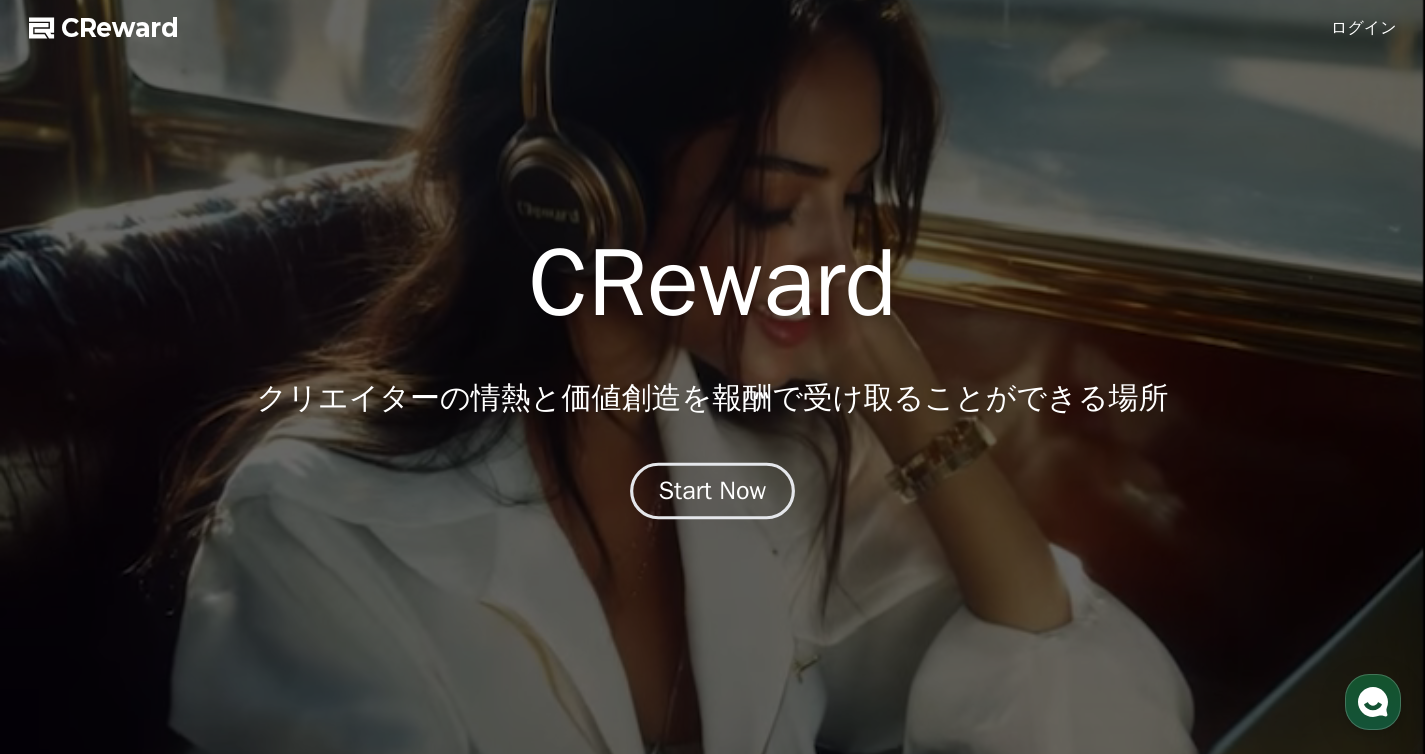 click on "Start Now" at bounding box center [713, 491] 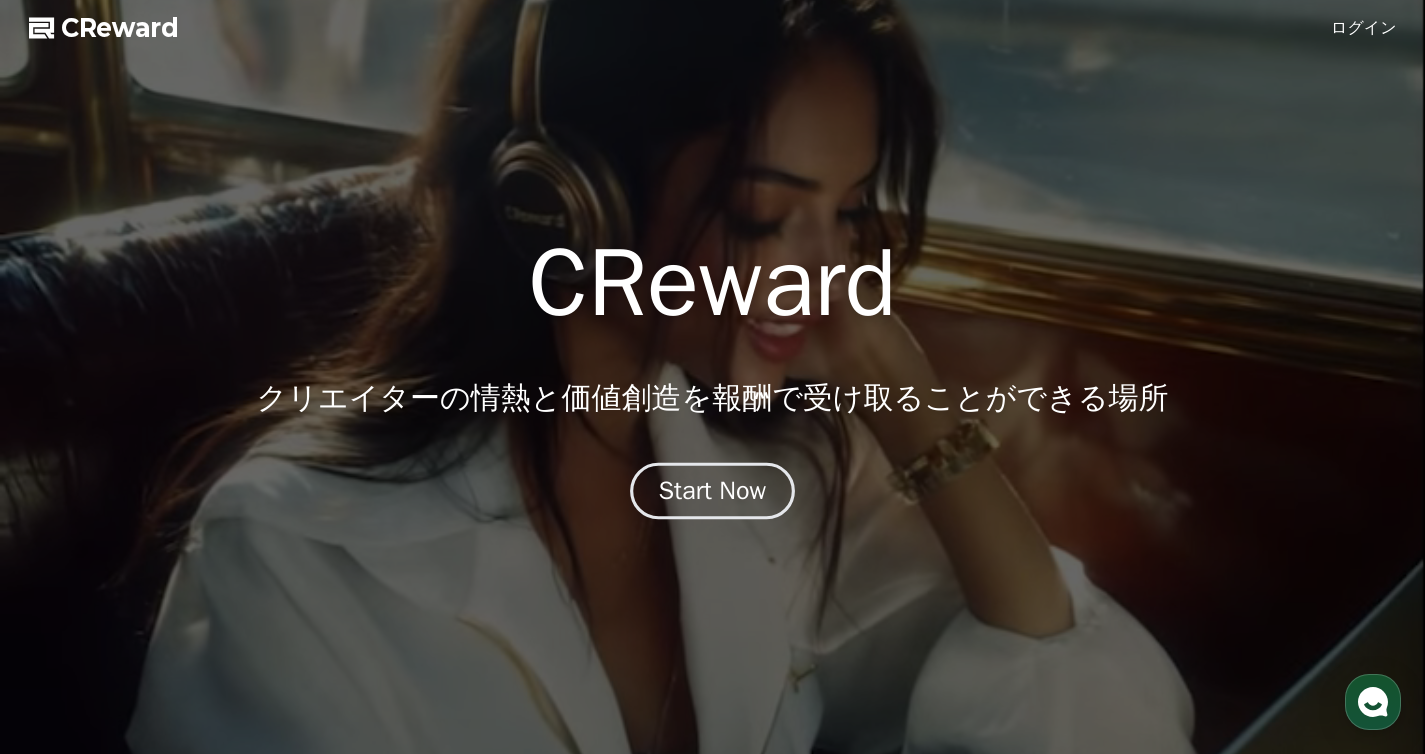 click on "Start Now" at bounding box center (713, 491) 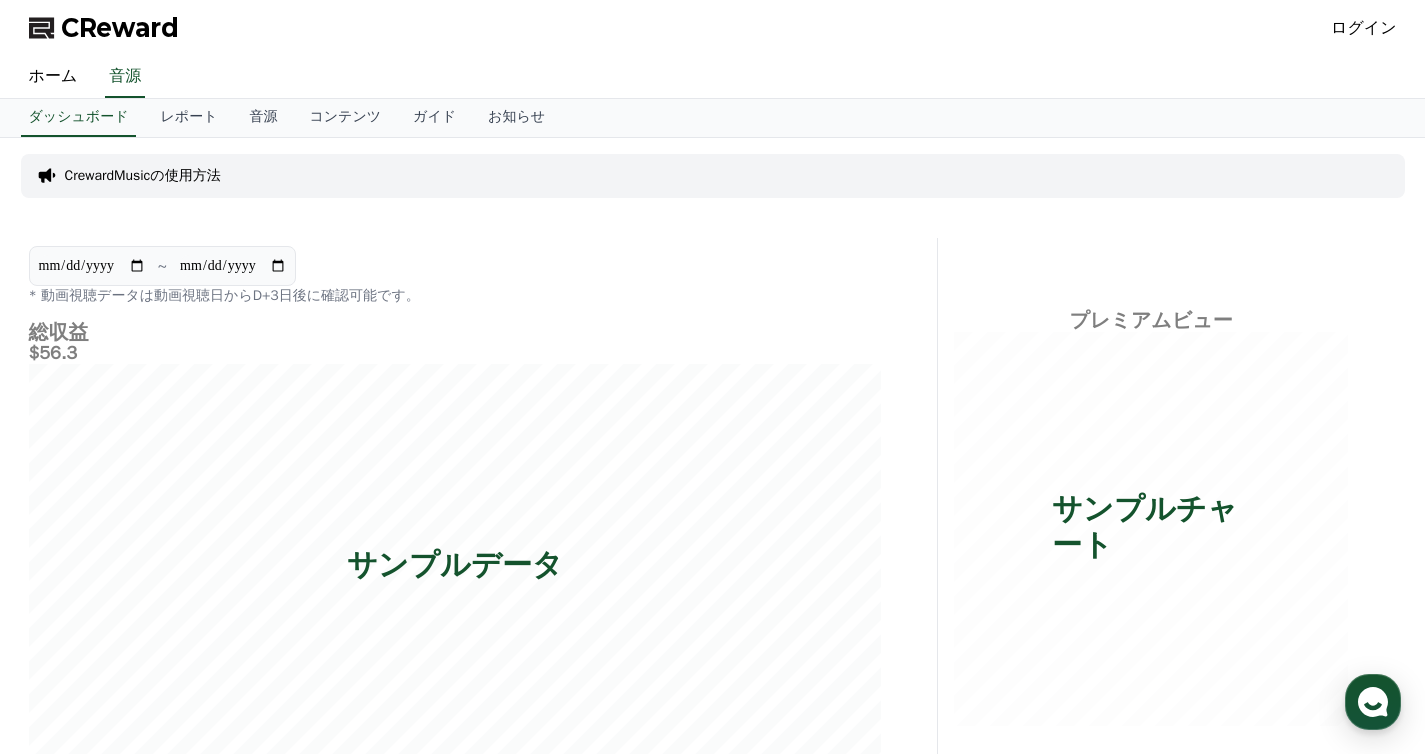 click on "ログイン" at bounding box center (1364, 28) 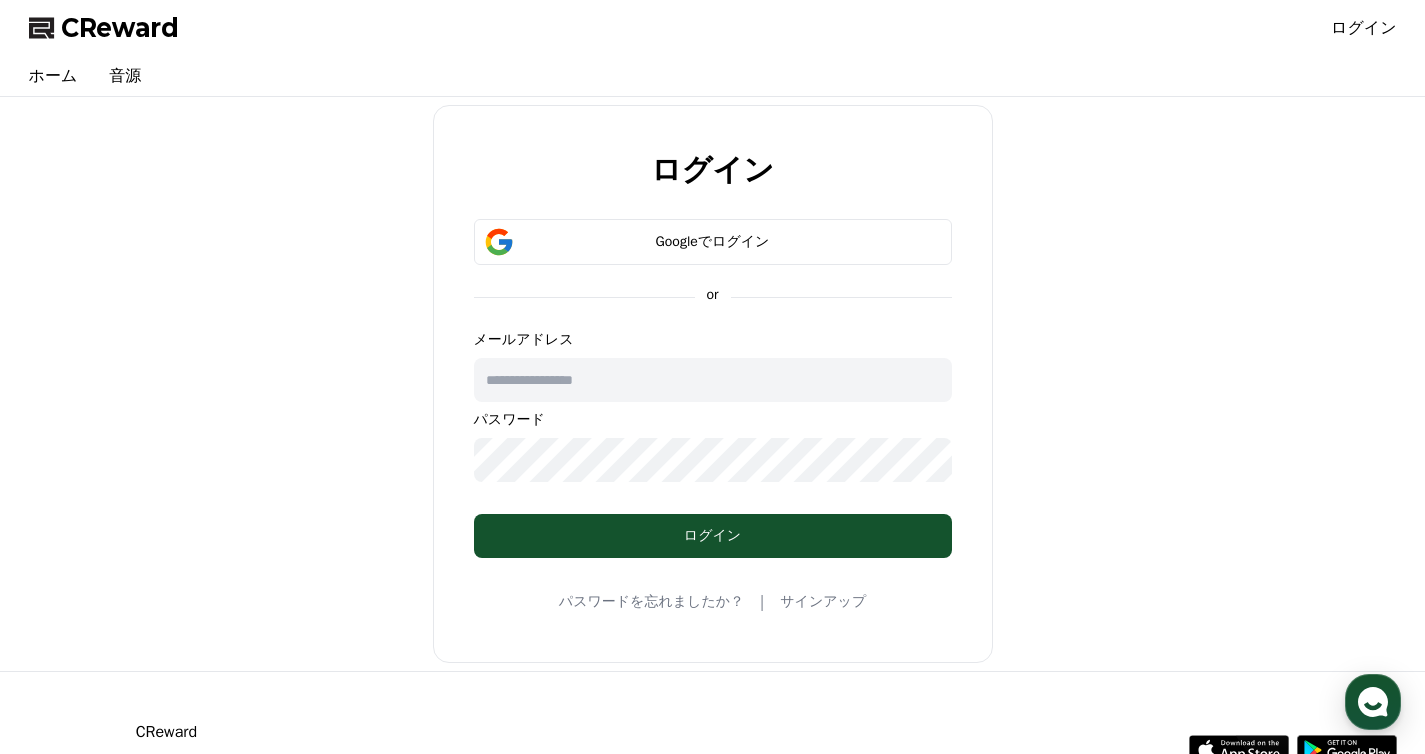 click on "ログイン      Googleでログイン     or   メールアドレス     パスワード       ログイン   パスワードを忘れましたか？   |   サインアップ" at bounding box center (713, 384) 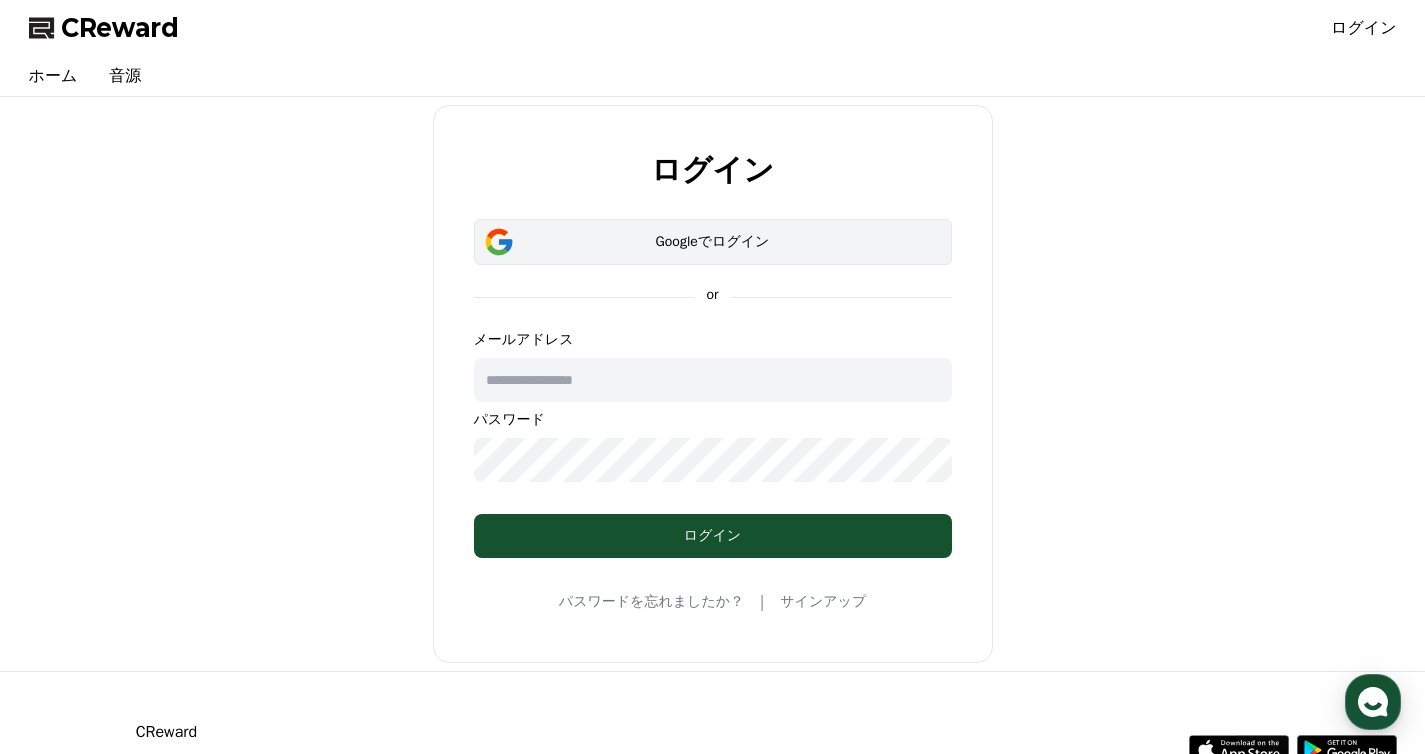 click on "Googleでログイン" at bounding box center [713, 242] 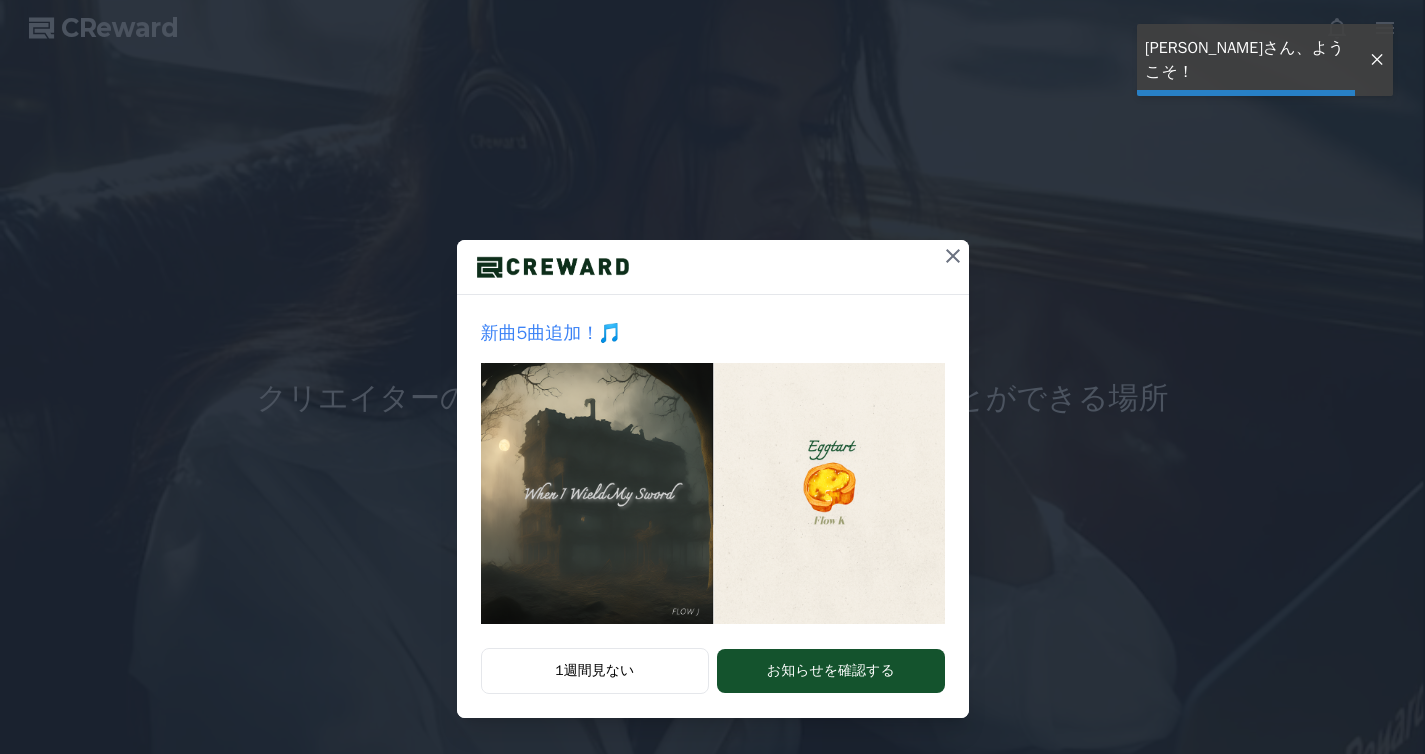 scroll, scrollTop: 0, scrollLeft: 0, axis: both 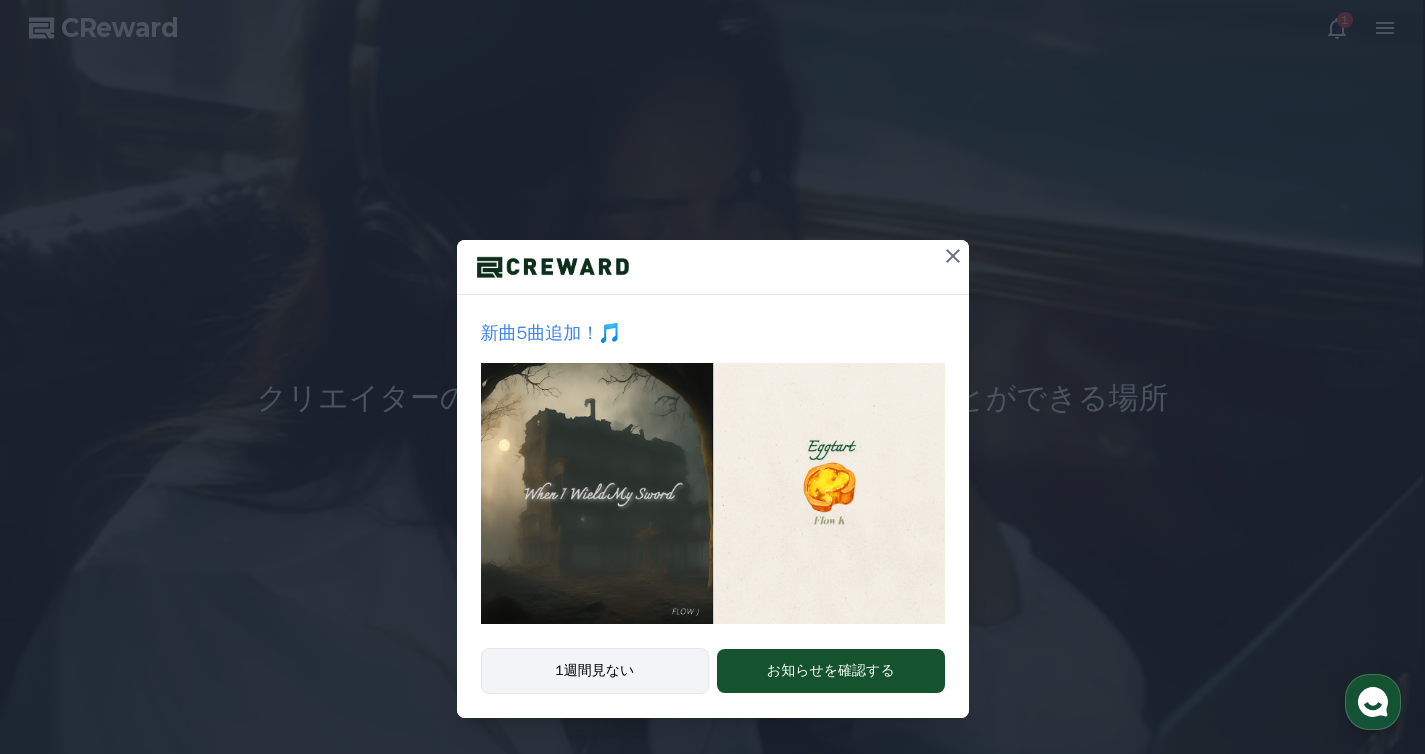 click on "1週間見ない" at bounding box center (595, 671) 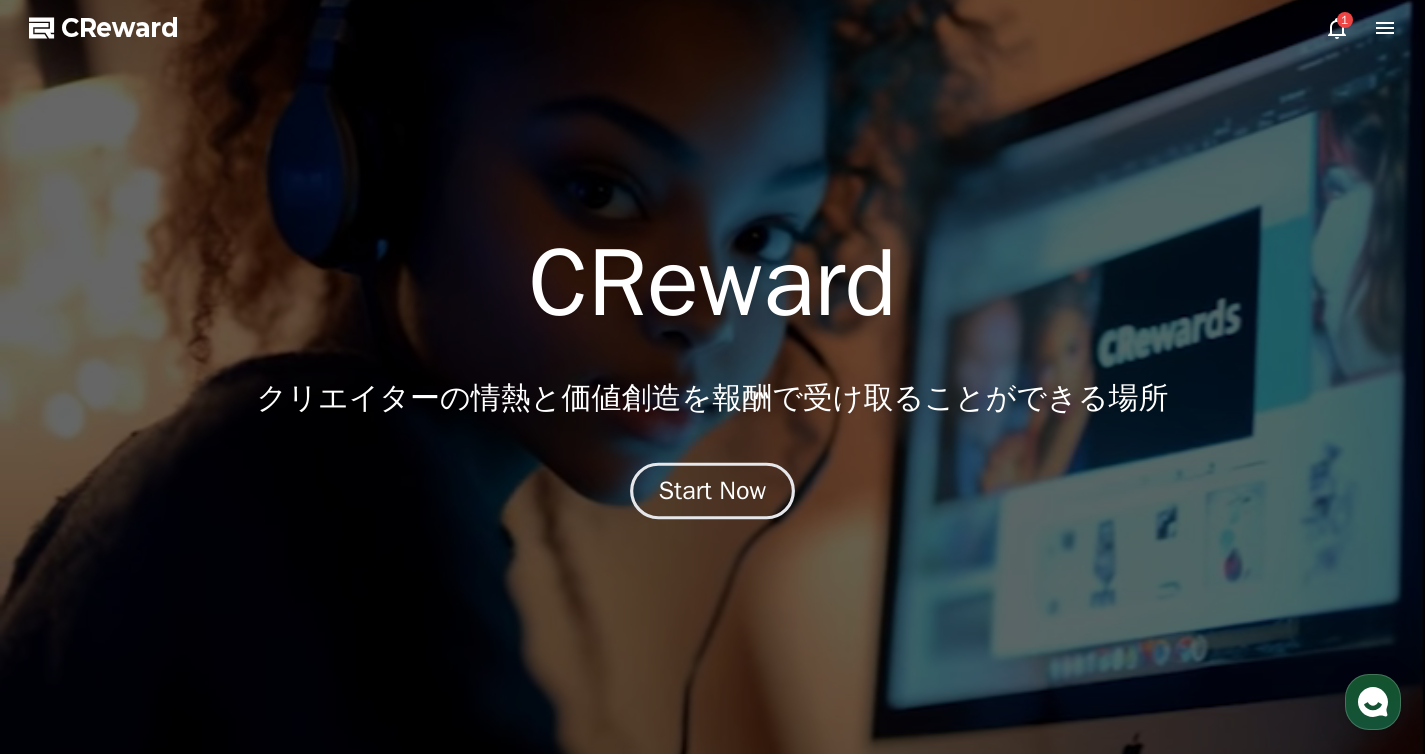 click on "Start Now" at bounding box center (713, 491) 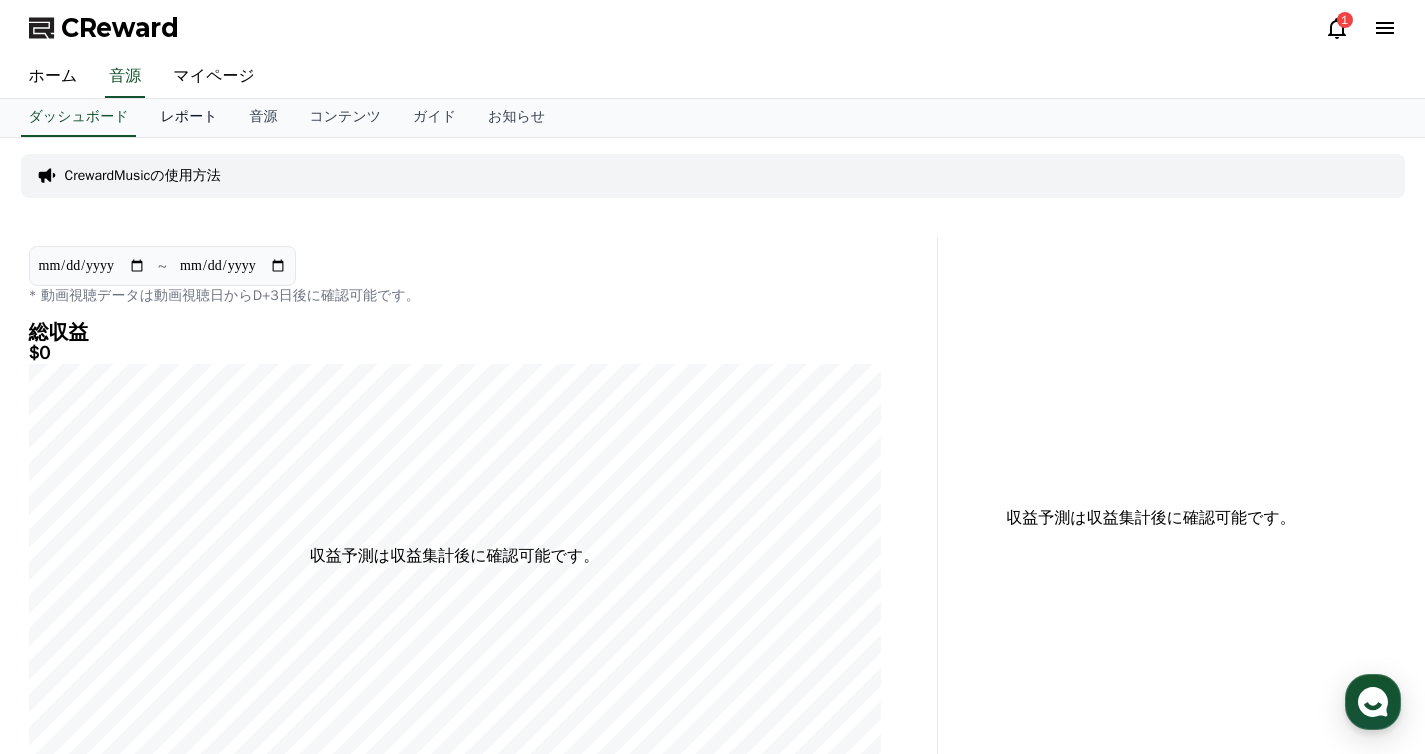 click on "レポート" at bounding box center (188, 118) 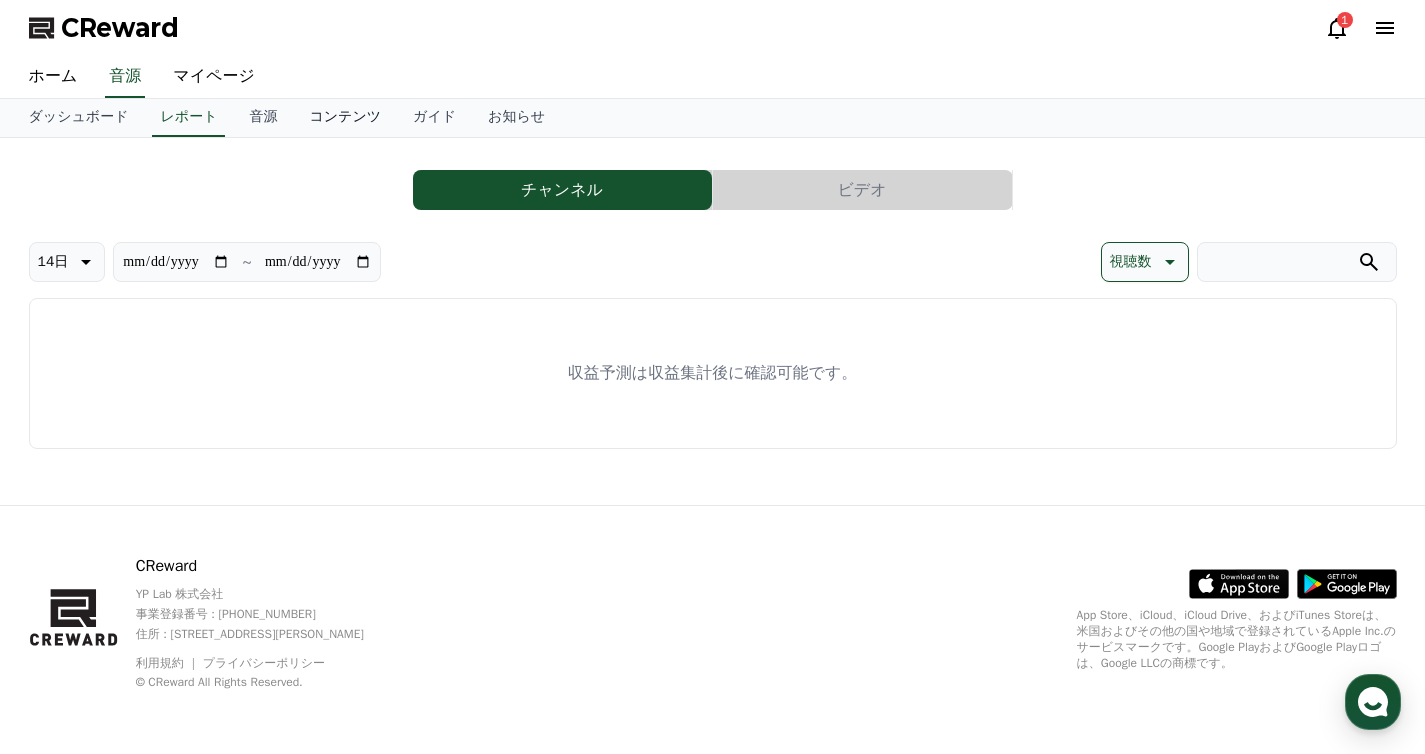 click on "コンテンツ" at bounding box center (345, 118) 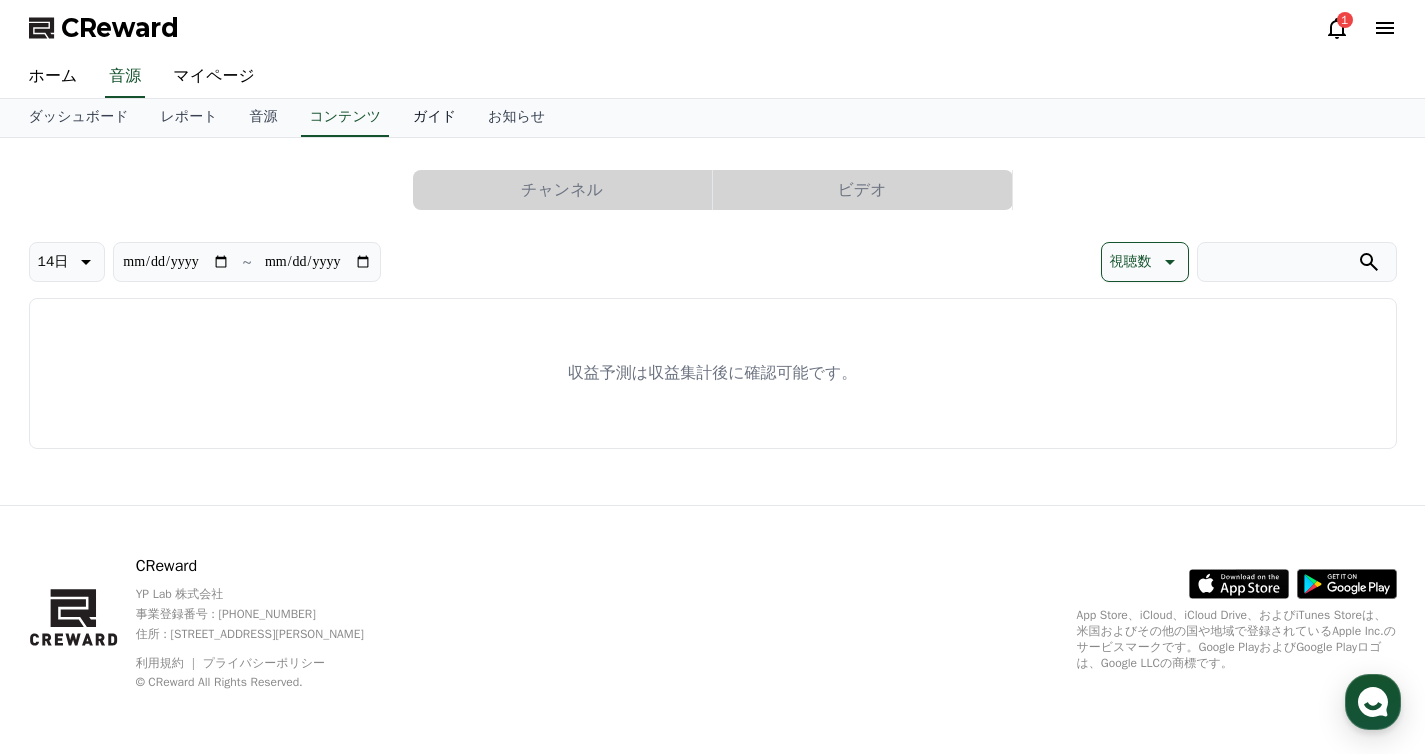 click on "ガイド" at bounding box center [434, 118] 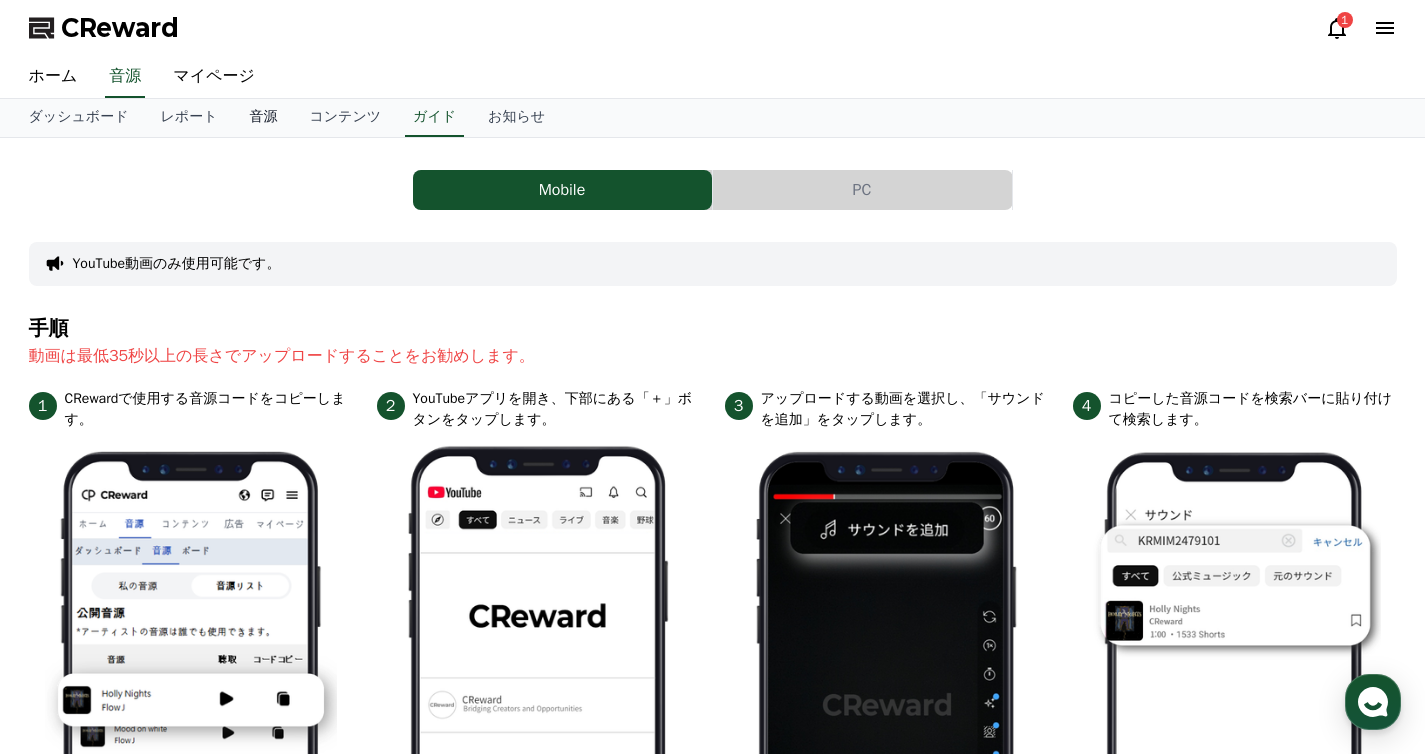 click on "音源" at bounding box center [263, 118] 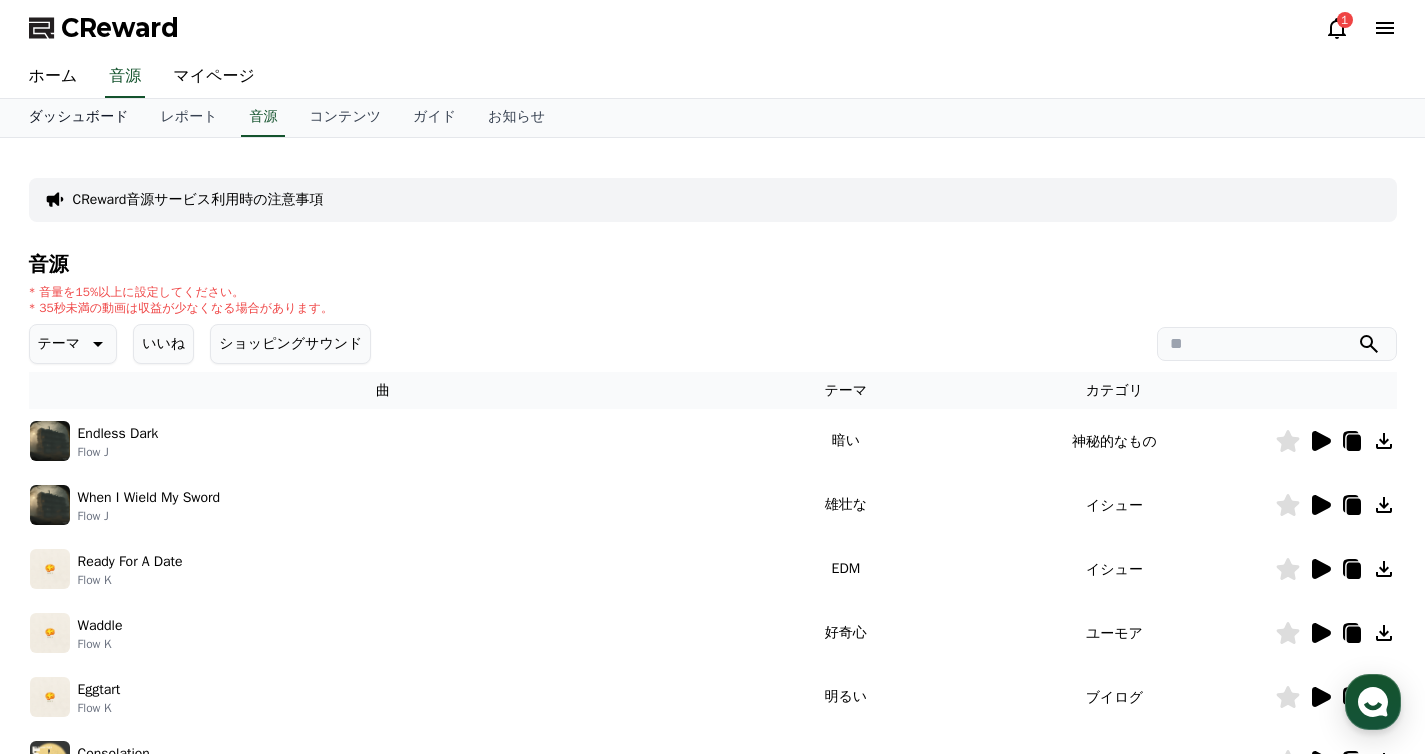 click on "ダッシュボード" at bounding box center [79, 118] 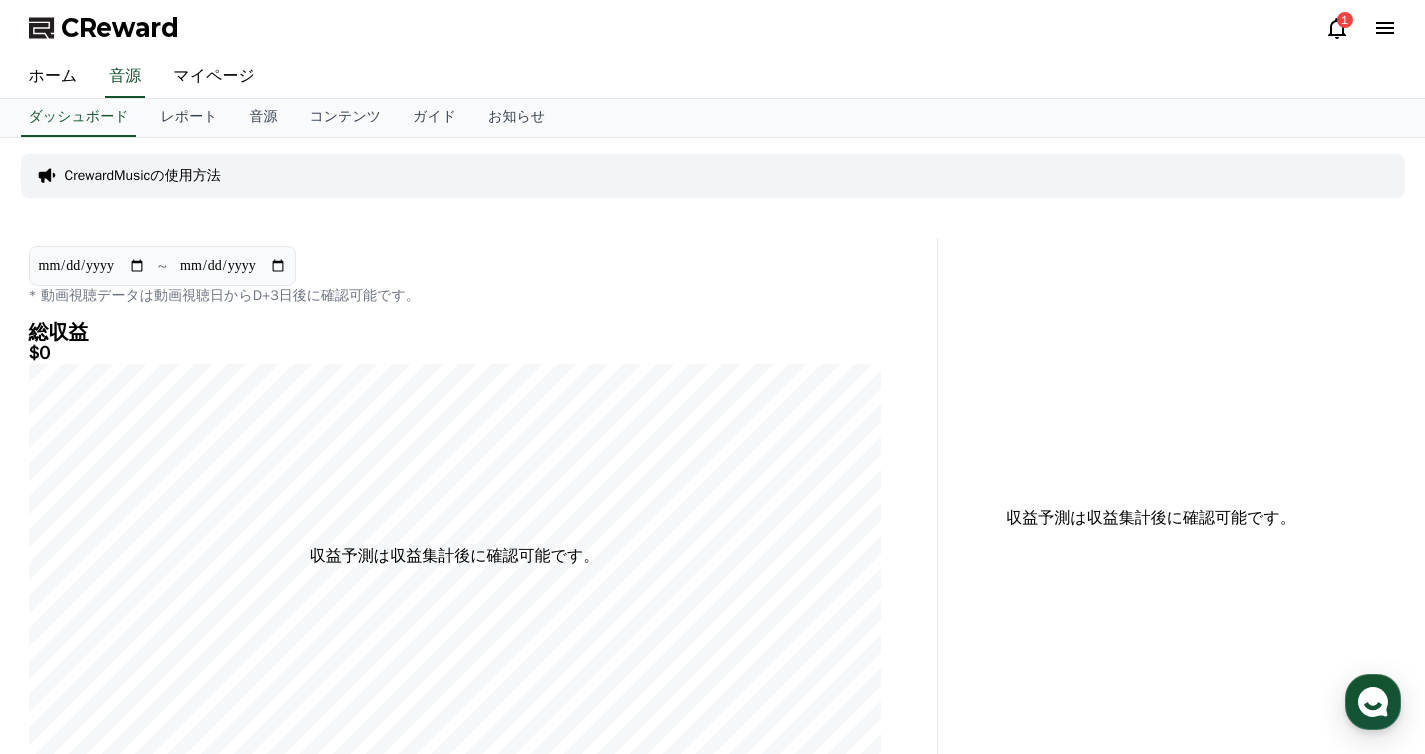 click 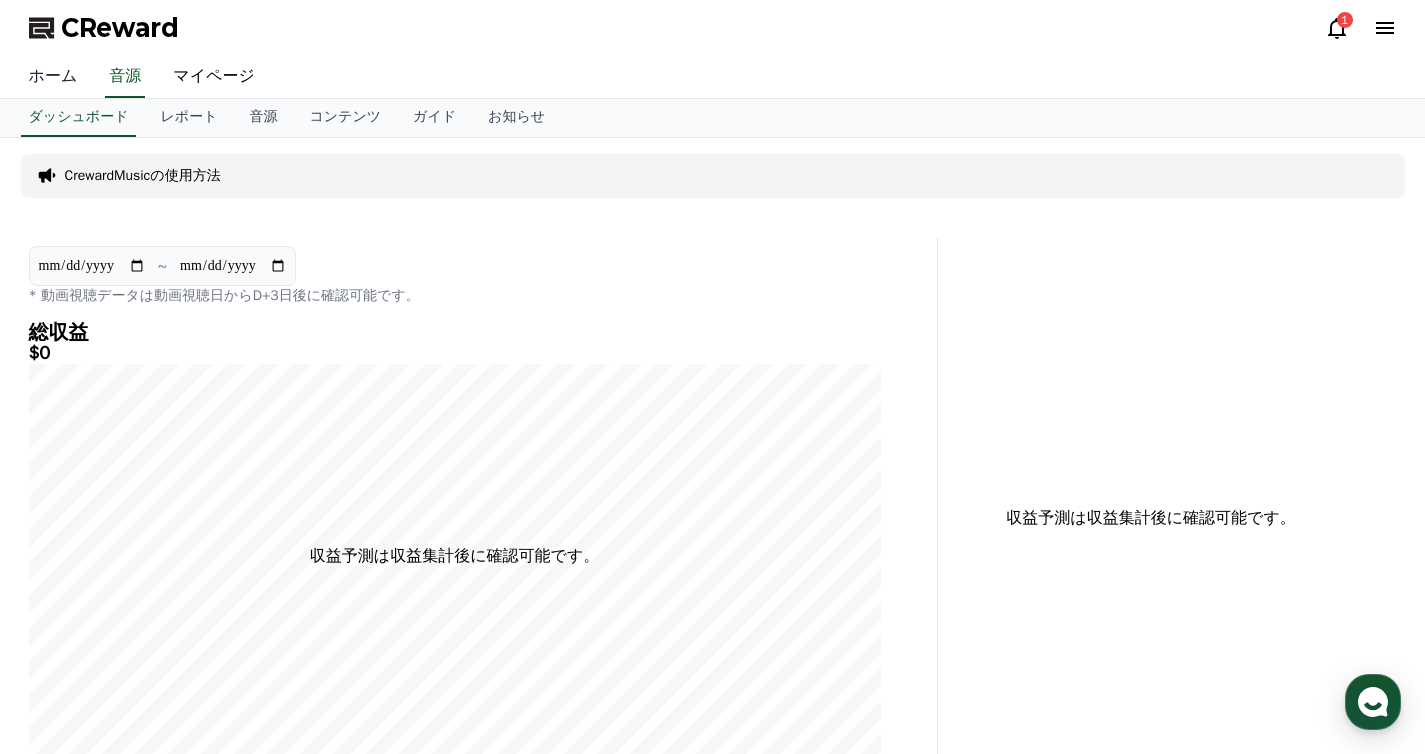 click on "ホーム" at bounding box center [53, 77] 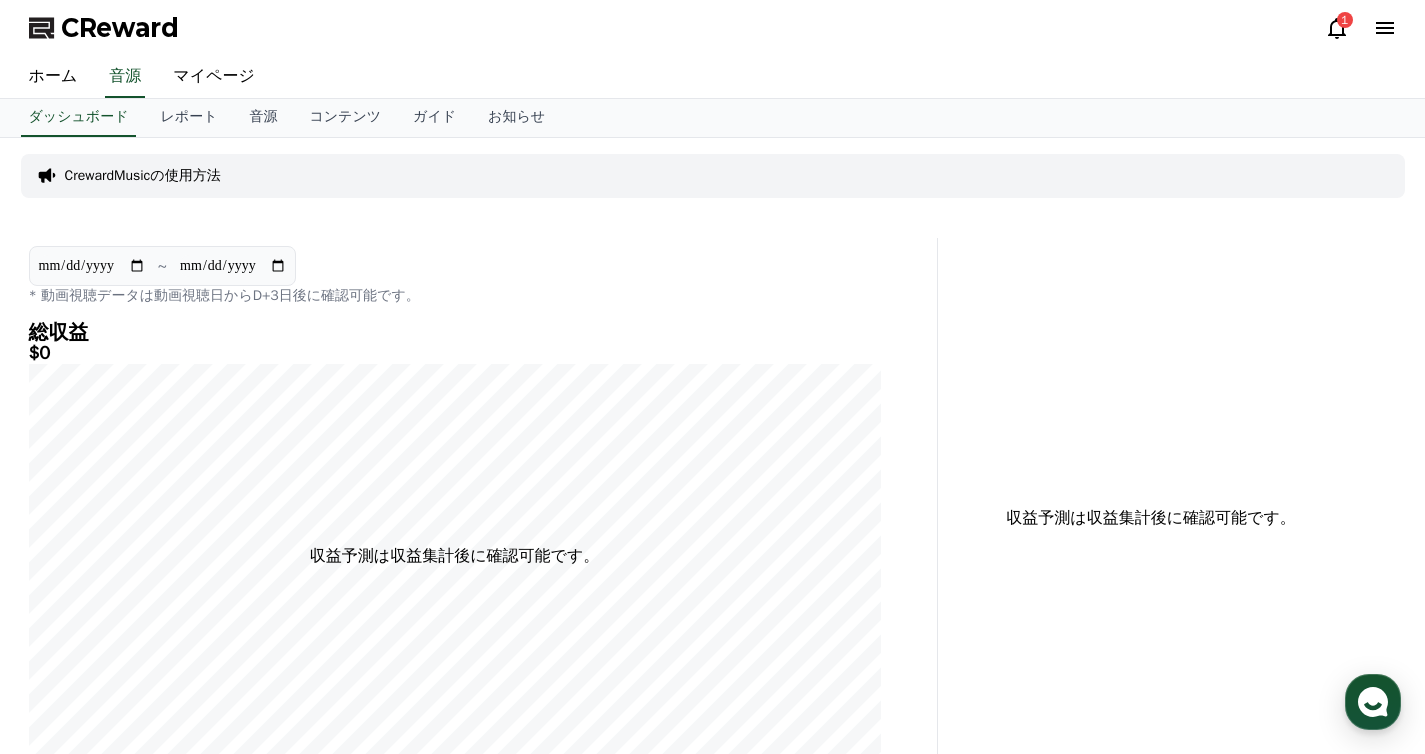 click on "CrewardMusicの使用方法" at bounding box center (143, 176) 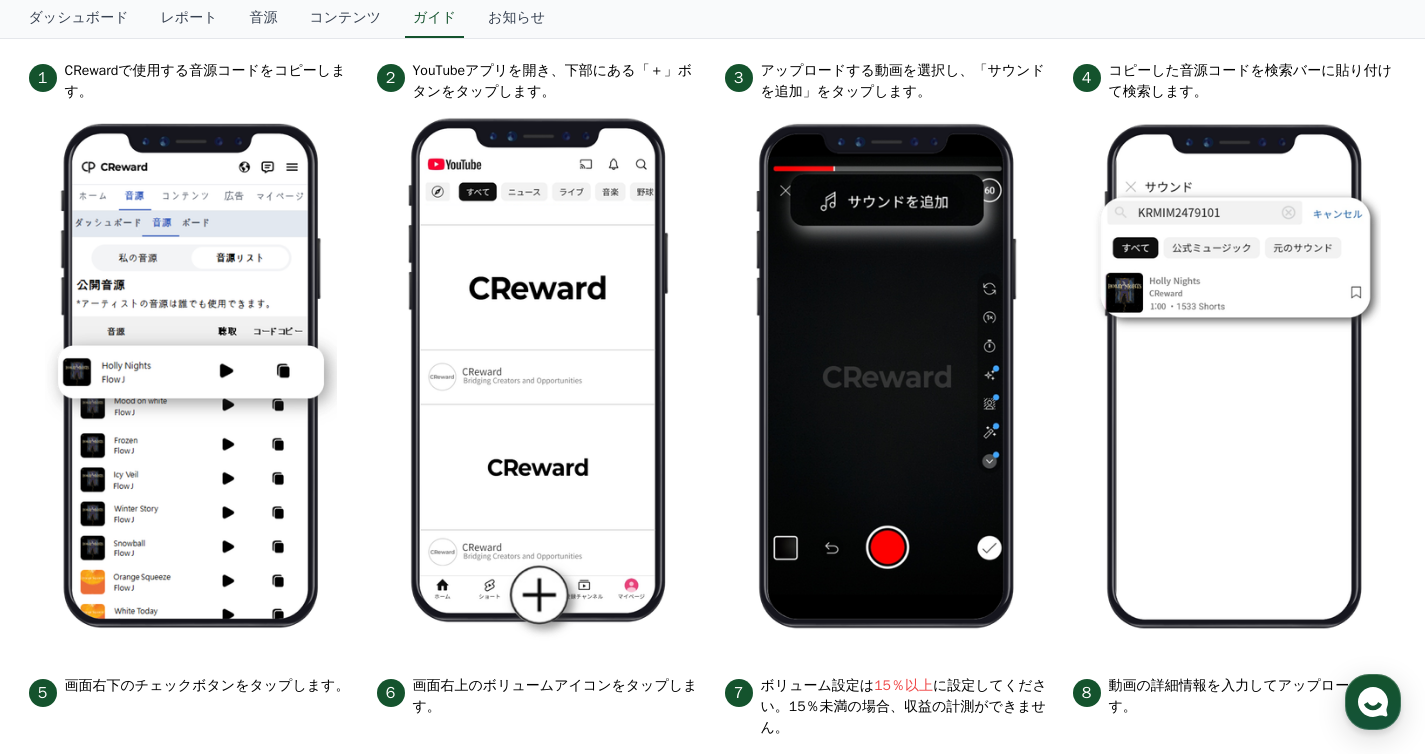 scroll, scrollTop: 0, scrollLeft: 0, axis: both 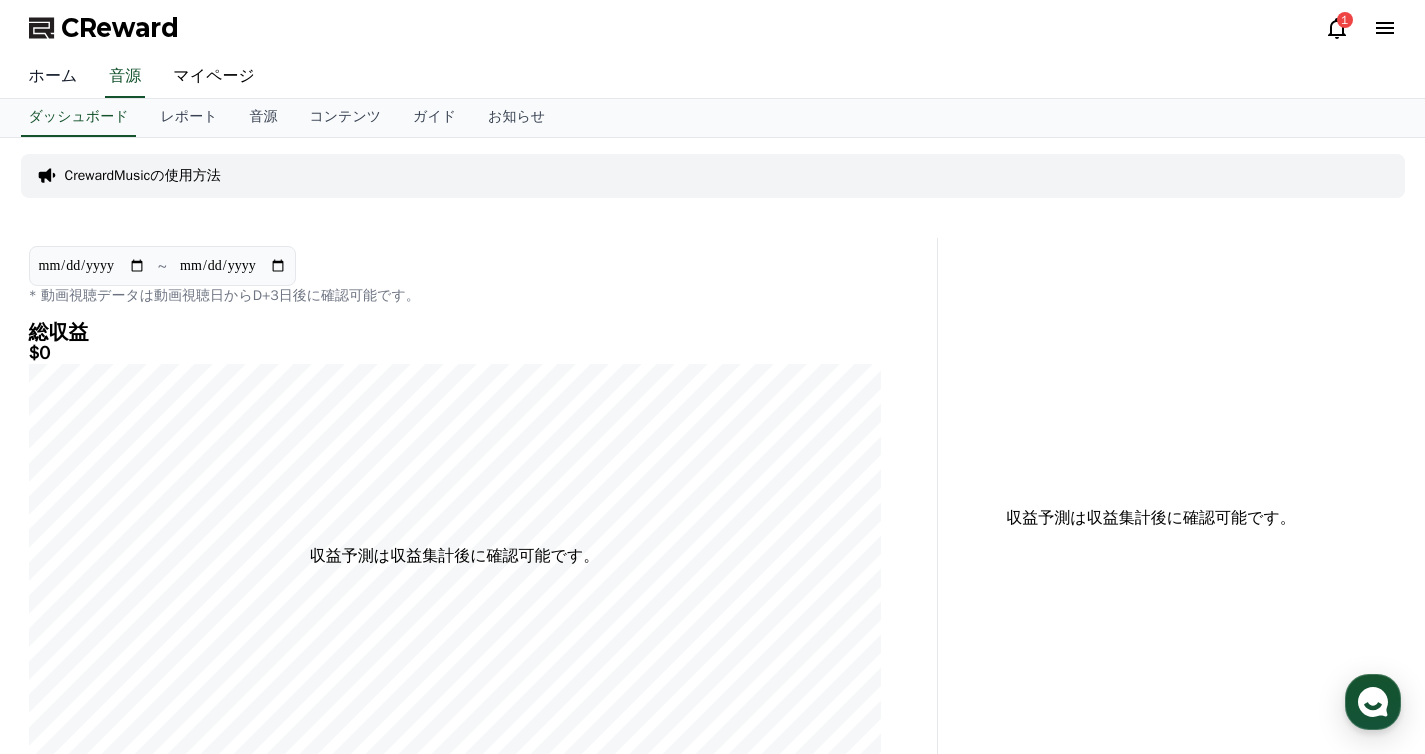 click on "ホーム" at bounding box center [53, 77] 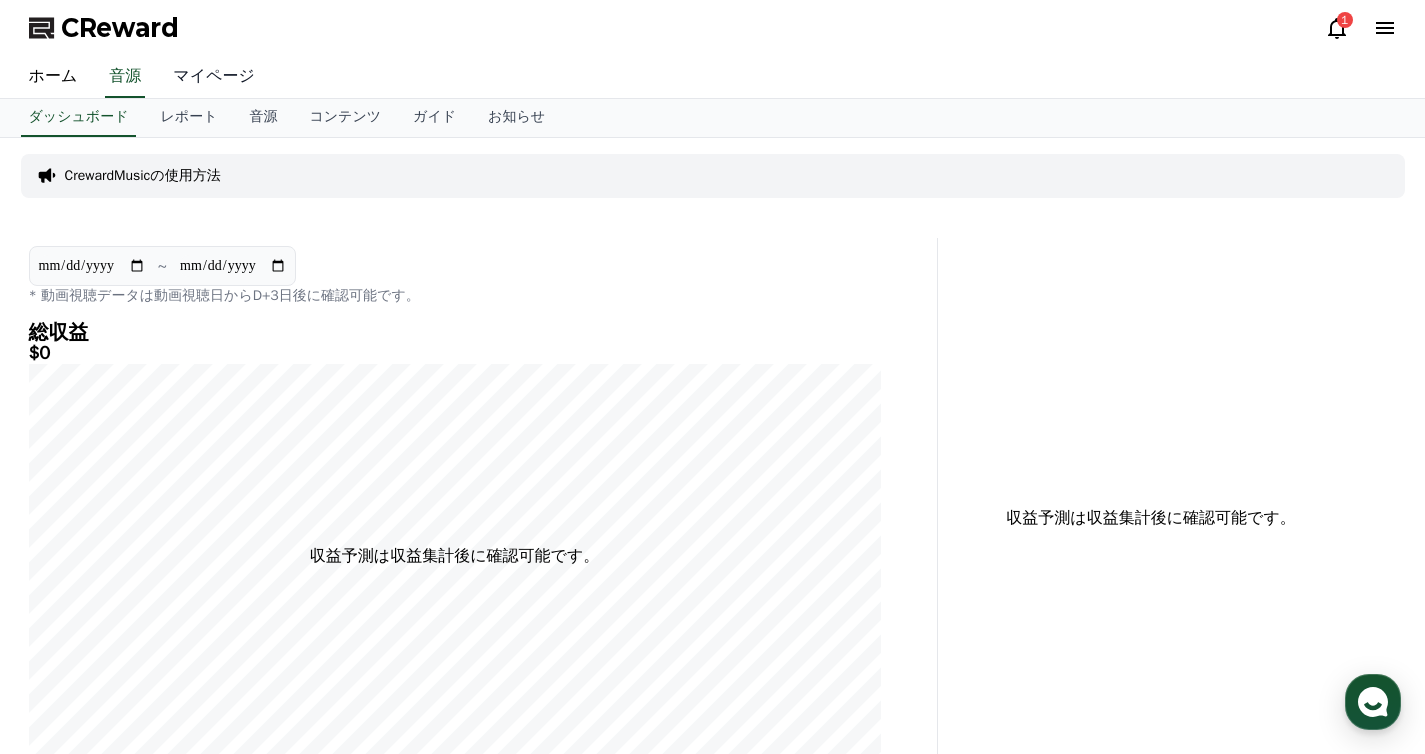 click on "マイページ" at bounding box center [214, 77] 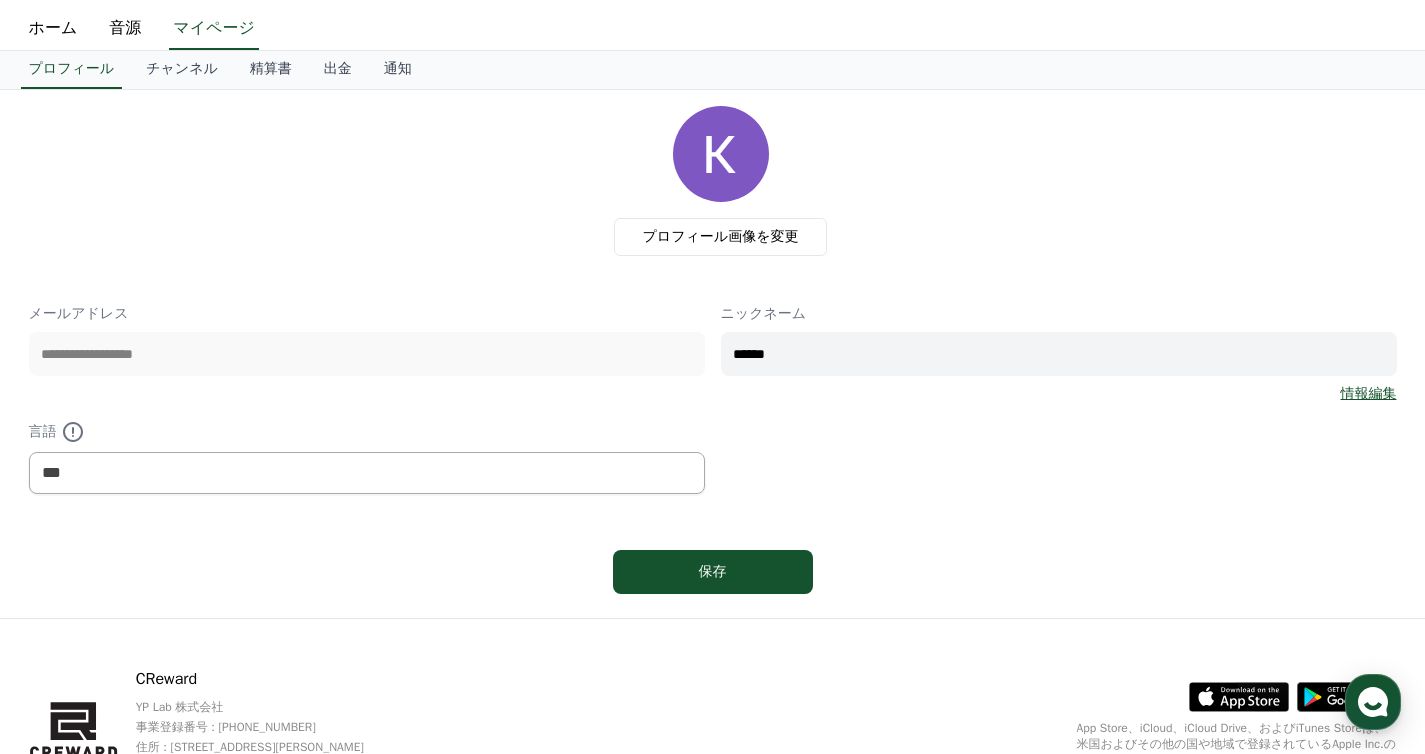 scroll, scrollTop: 0, scrollLeft: 0, axis: both 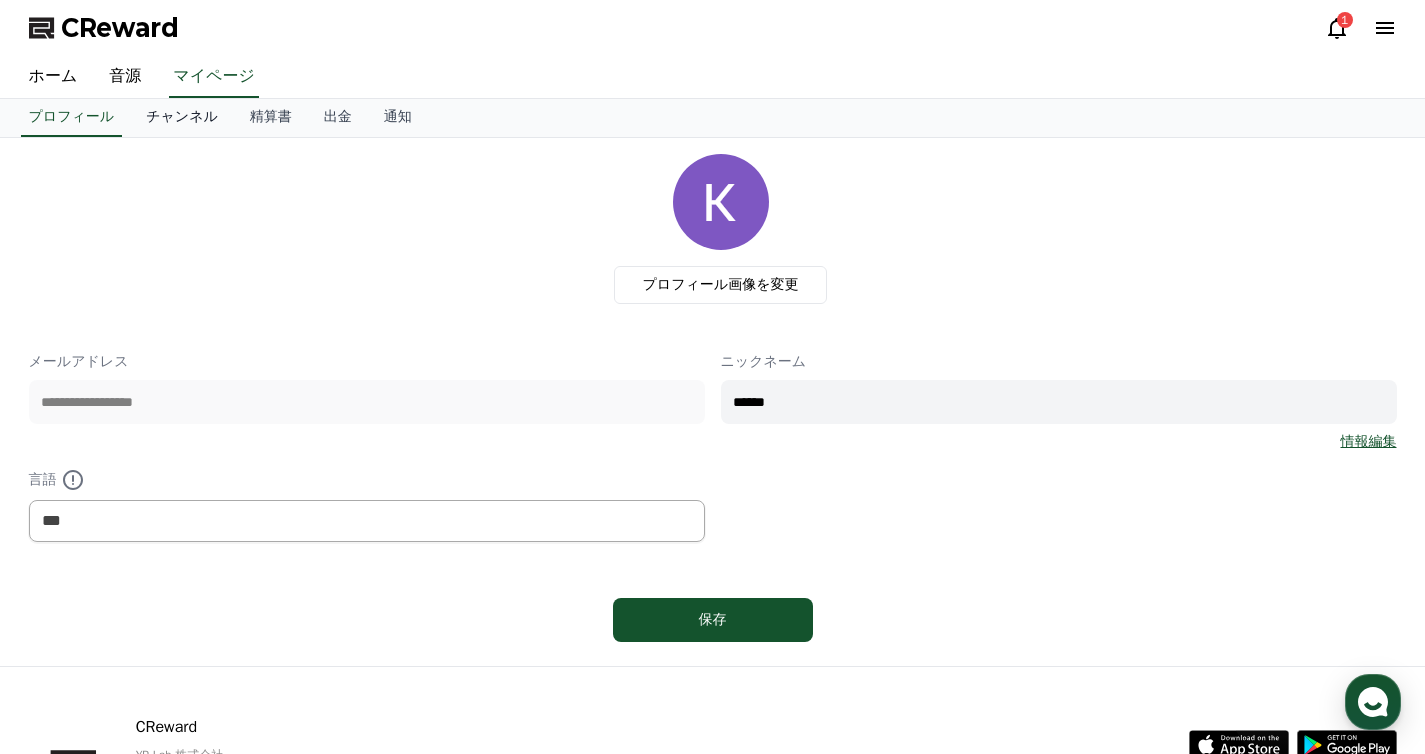 click on "チャンネル" at bounding box center (182, 118) 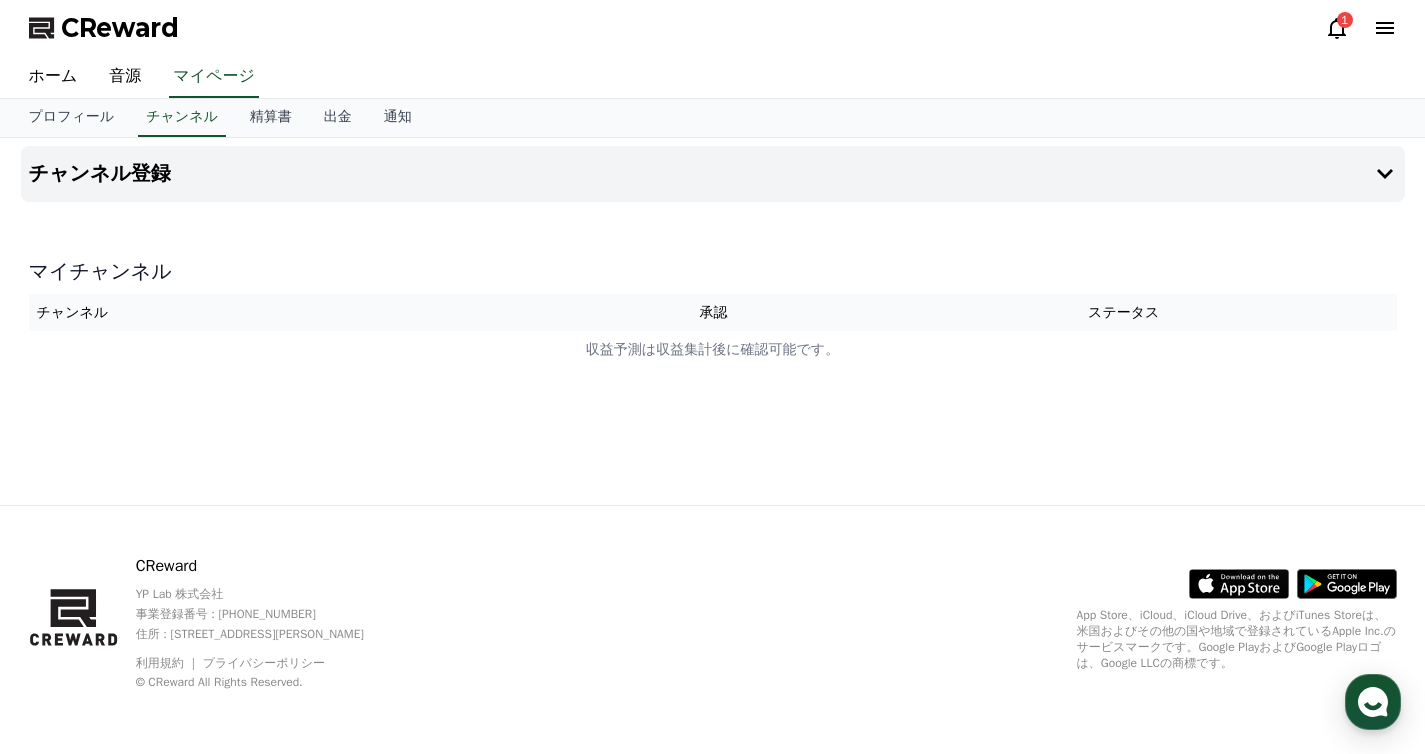 click on "承認" at bounding box center [713, 312] 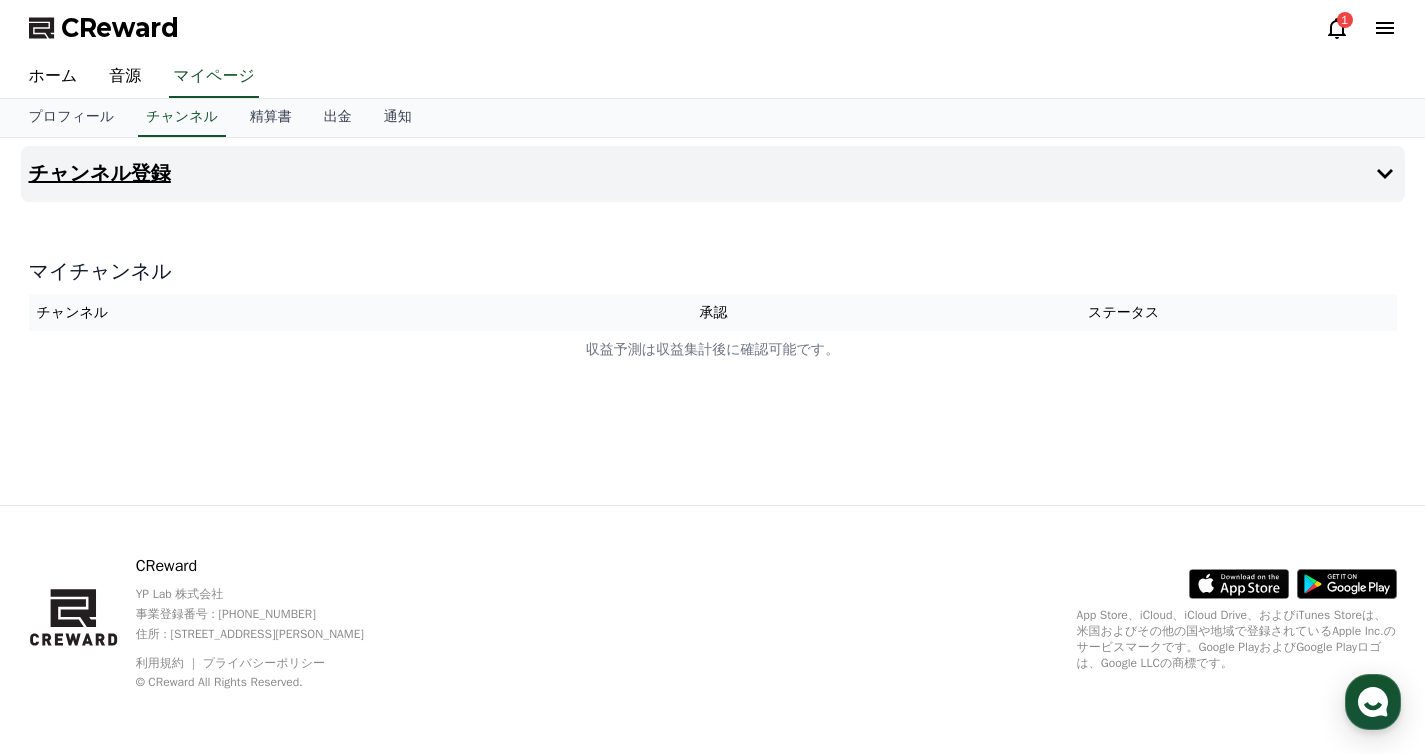 click on "チャンネル登録" at bounding box center (713, 174) 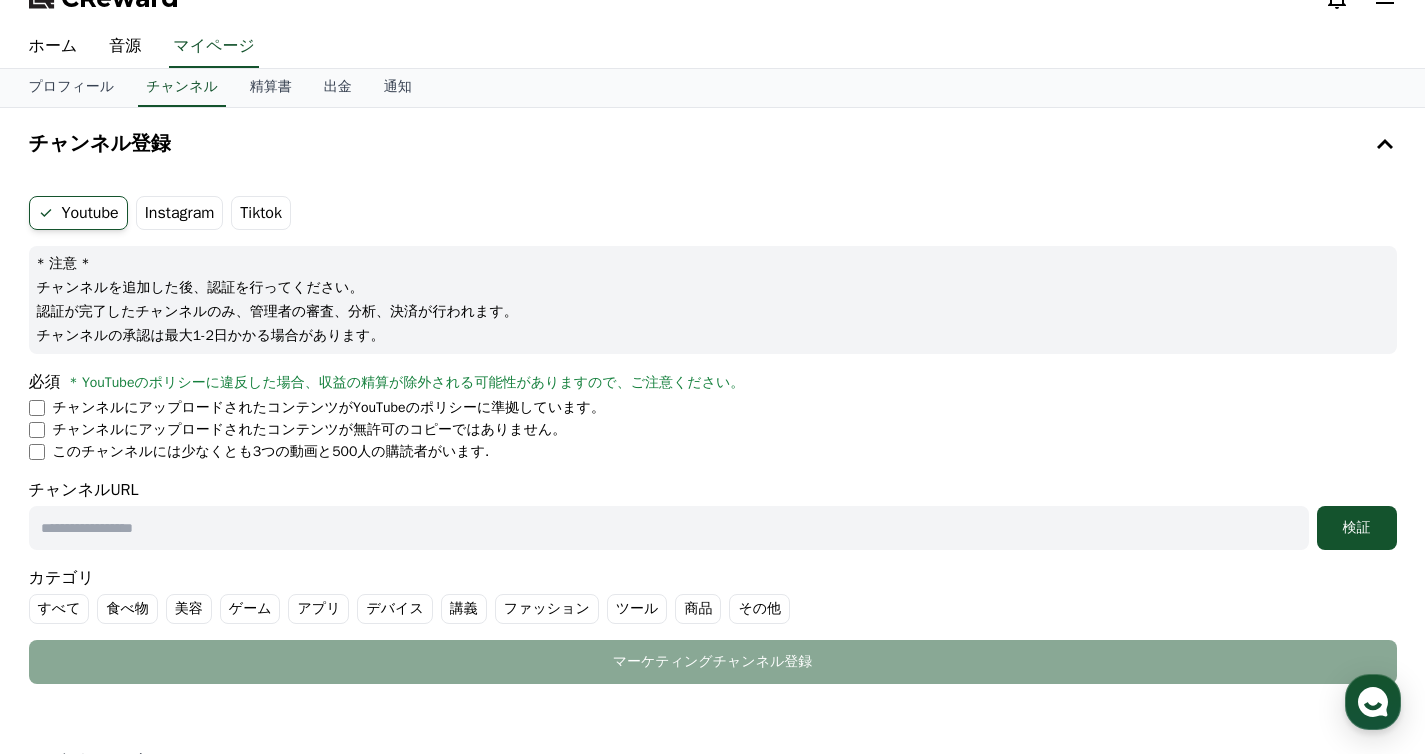 scroll, scrollTop: 31, scrollLeft: 0, axis: vertical 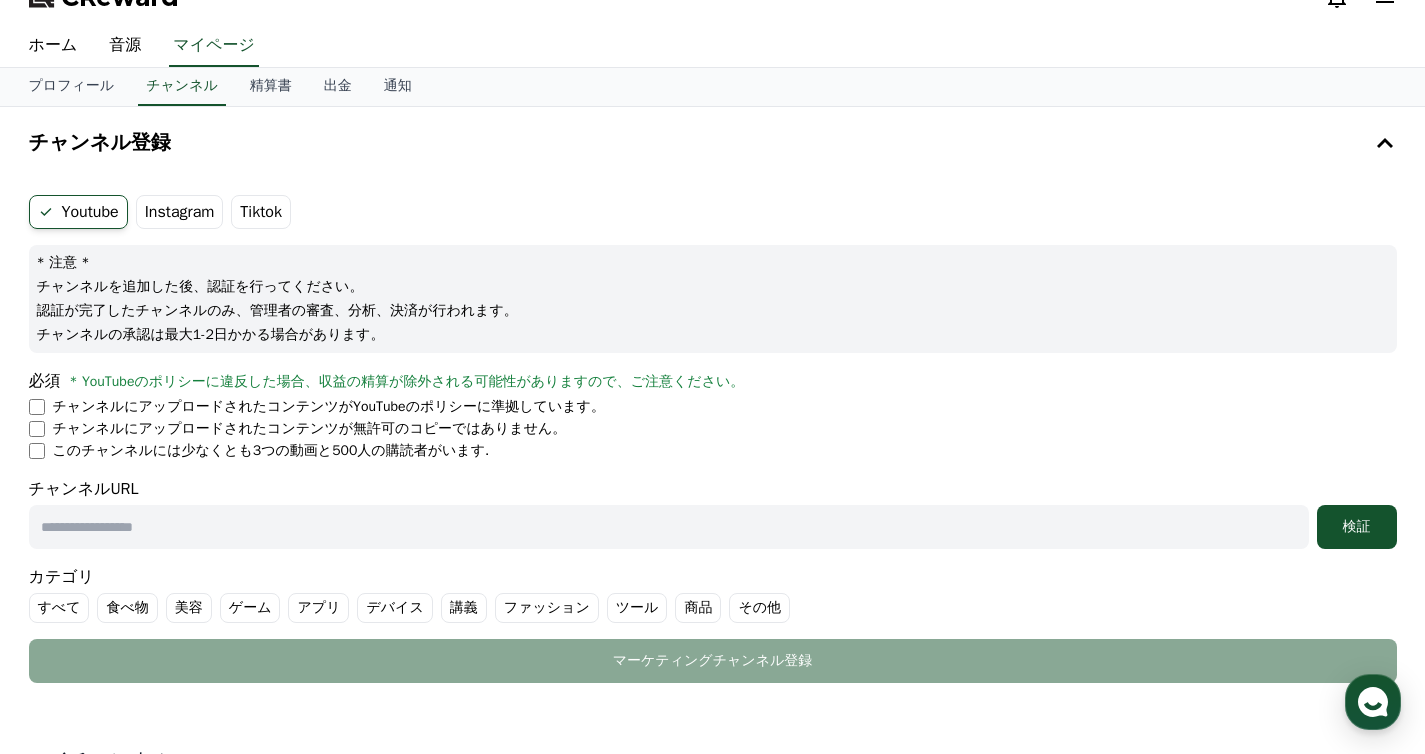 click on "Instagram" at bounding box center (180, 212) 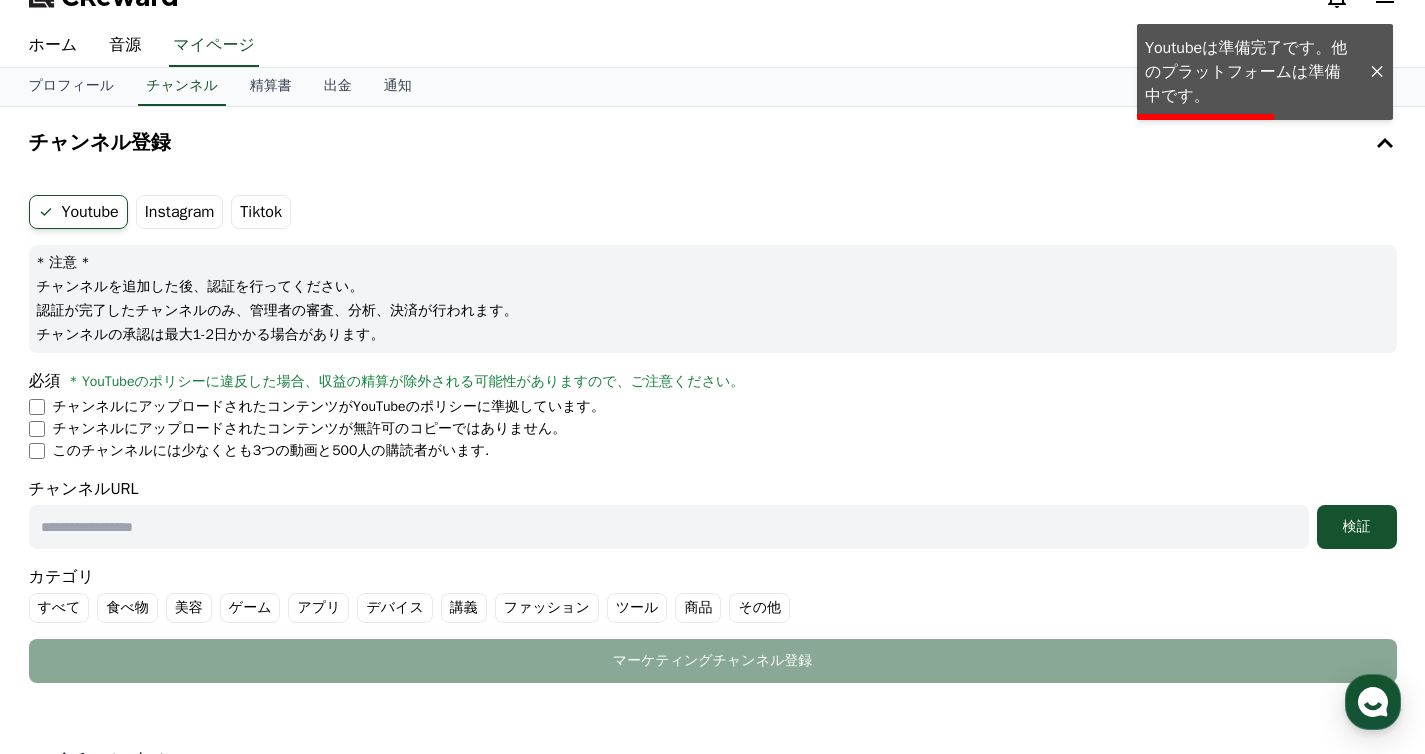 click on "Tiktok" at bounding box center [261, 212] 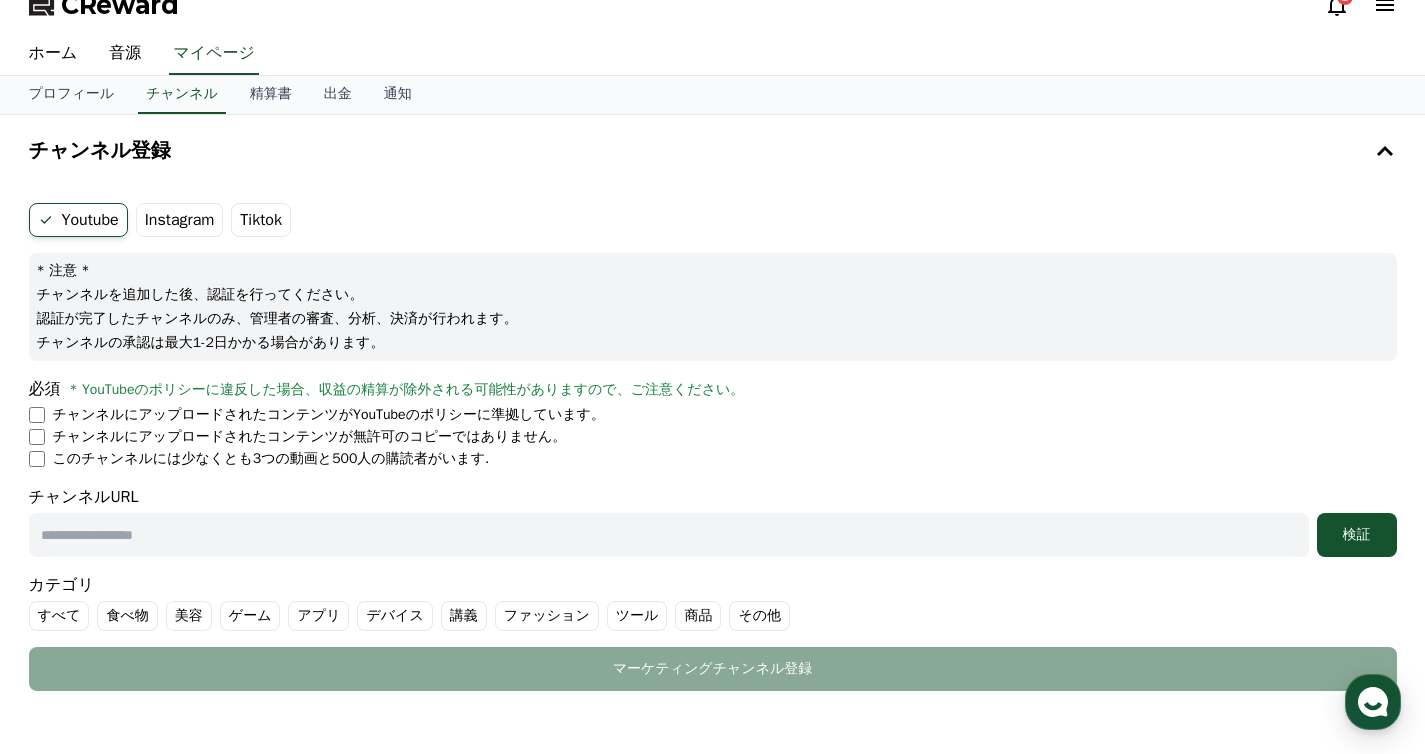 scroll, scrollTop: 0, scrollLeft: 0, axis: both 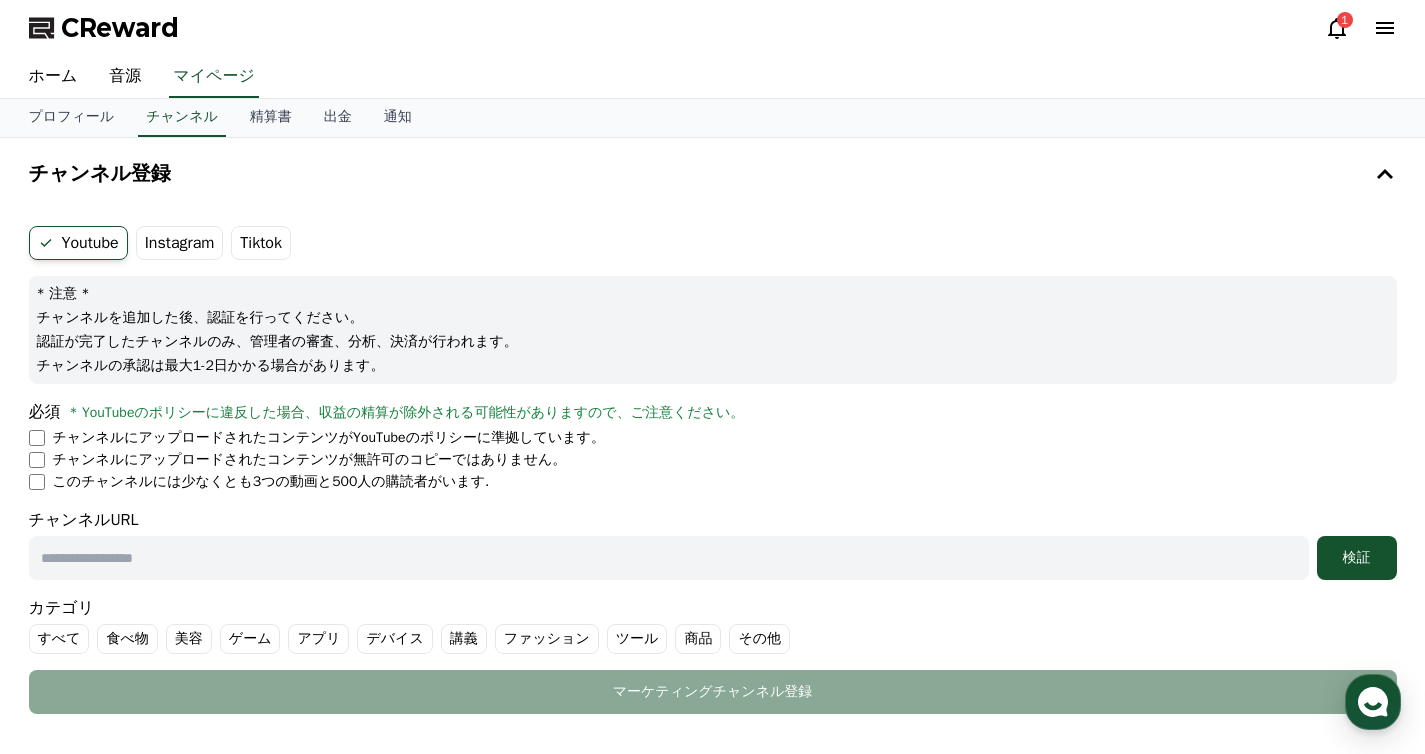 click at bounding box center [669, 558] 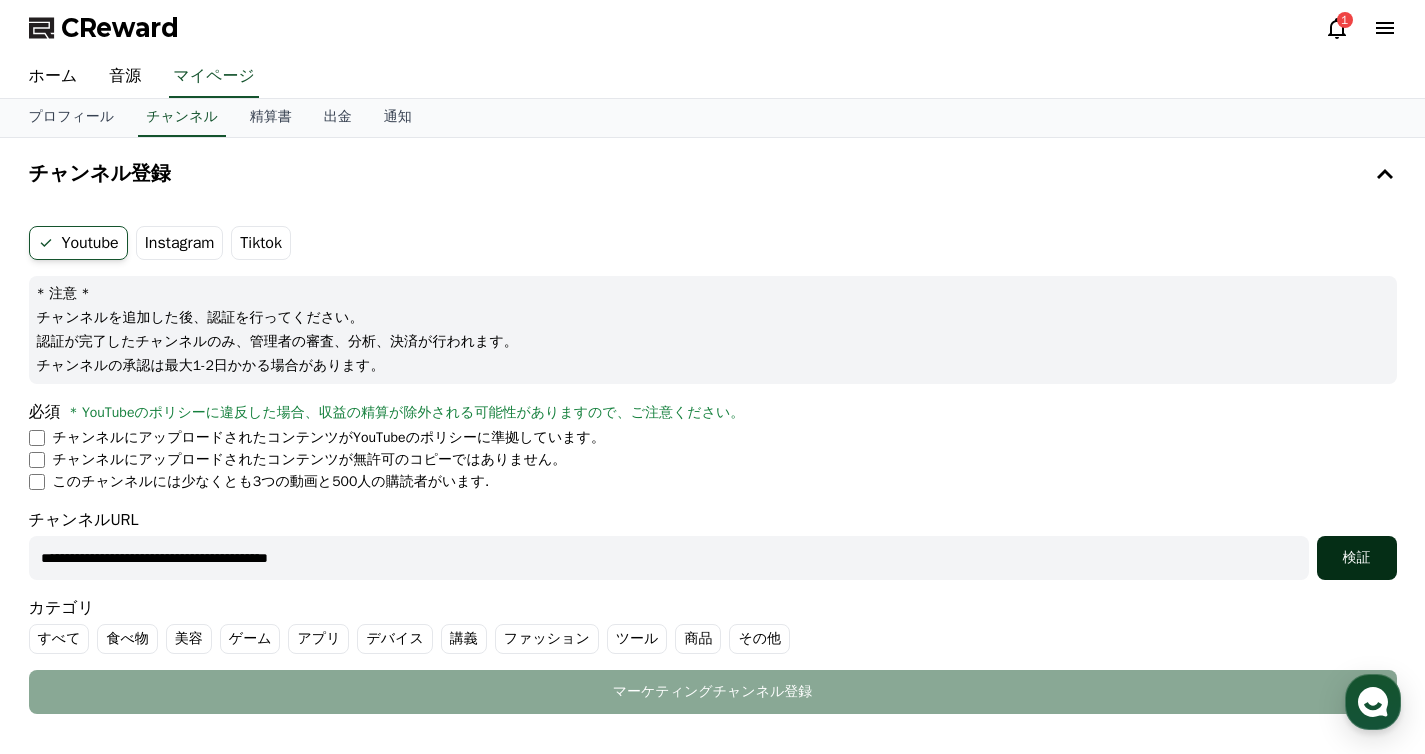 type on "**********" 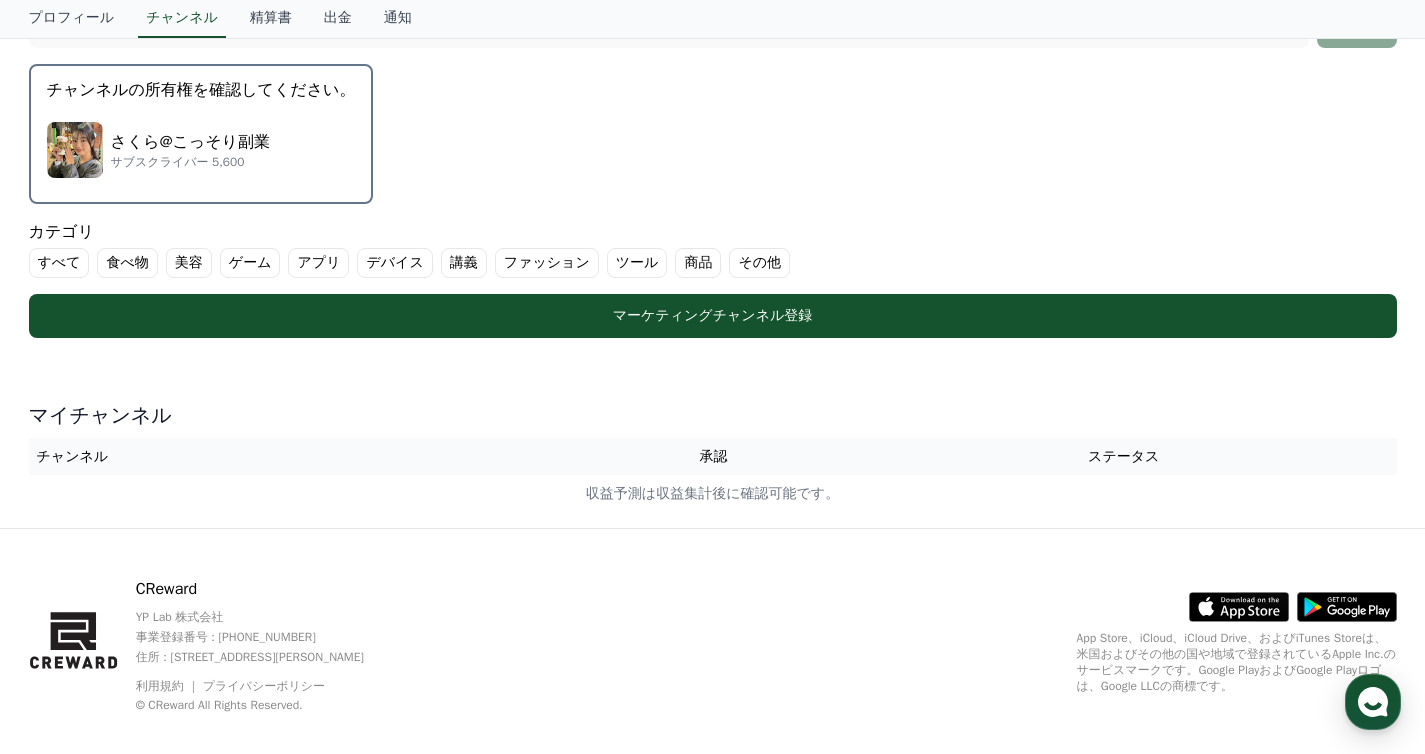 scroll, scrollTop: 535, scrollLeft: 0, axis: vertical 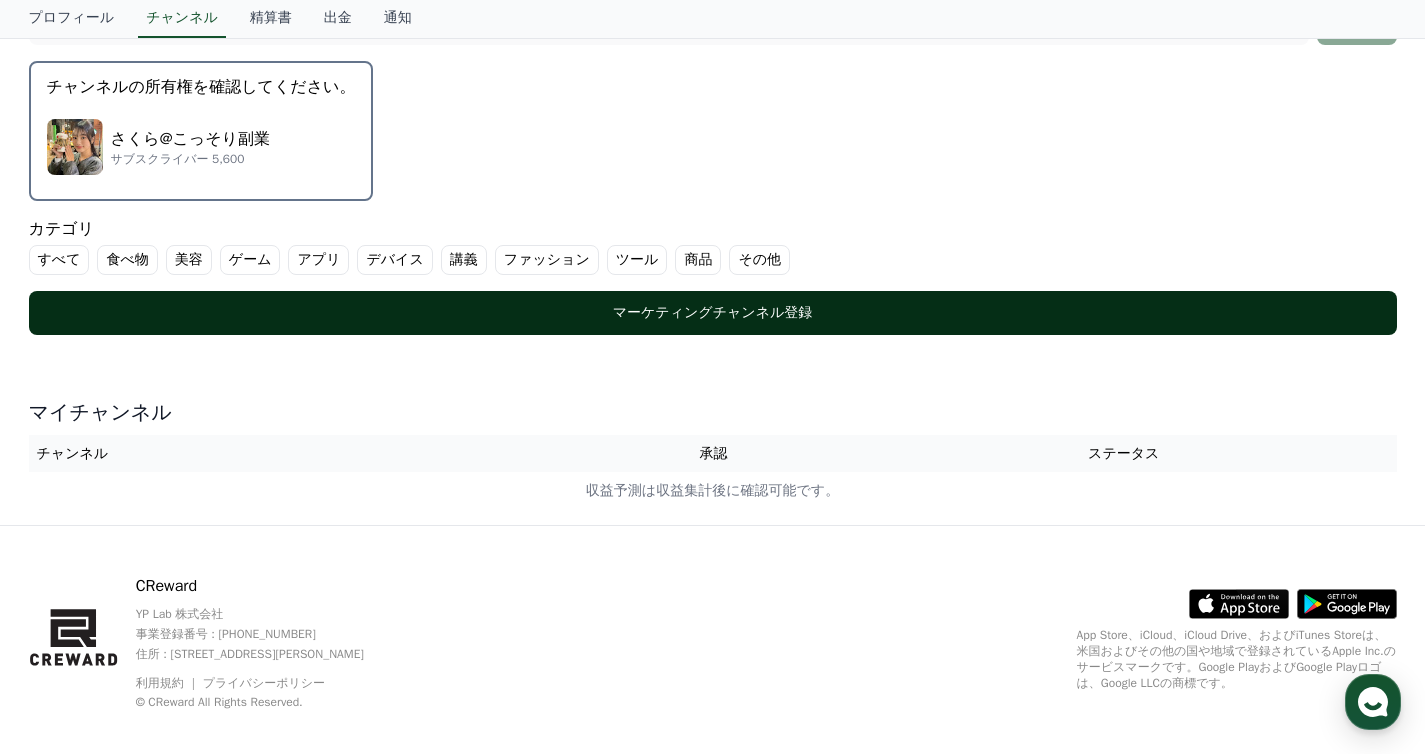 click on "マーケティングチャンネル登録" at bounding box center (713, 313) 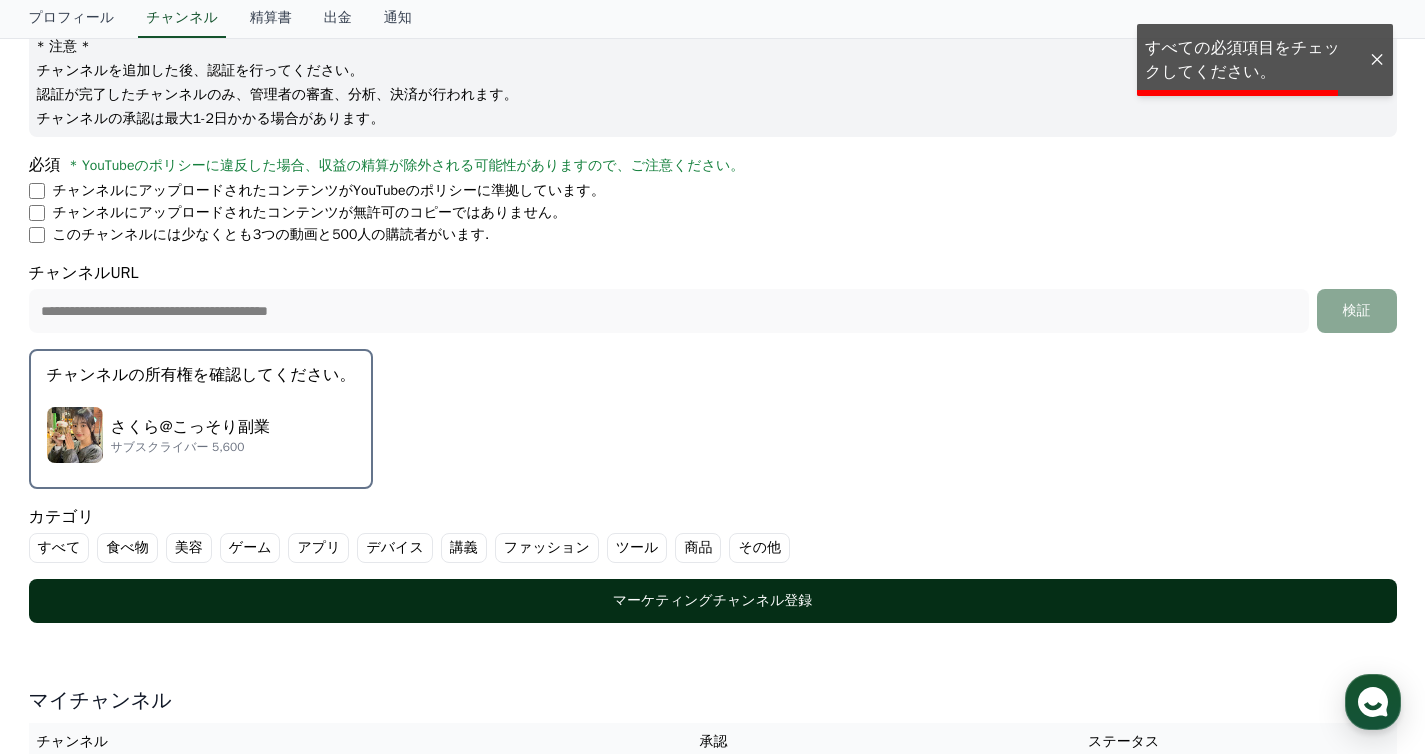 scroll, scrollTop: 144, scrollLeft: 0, axis: vertical 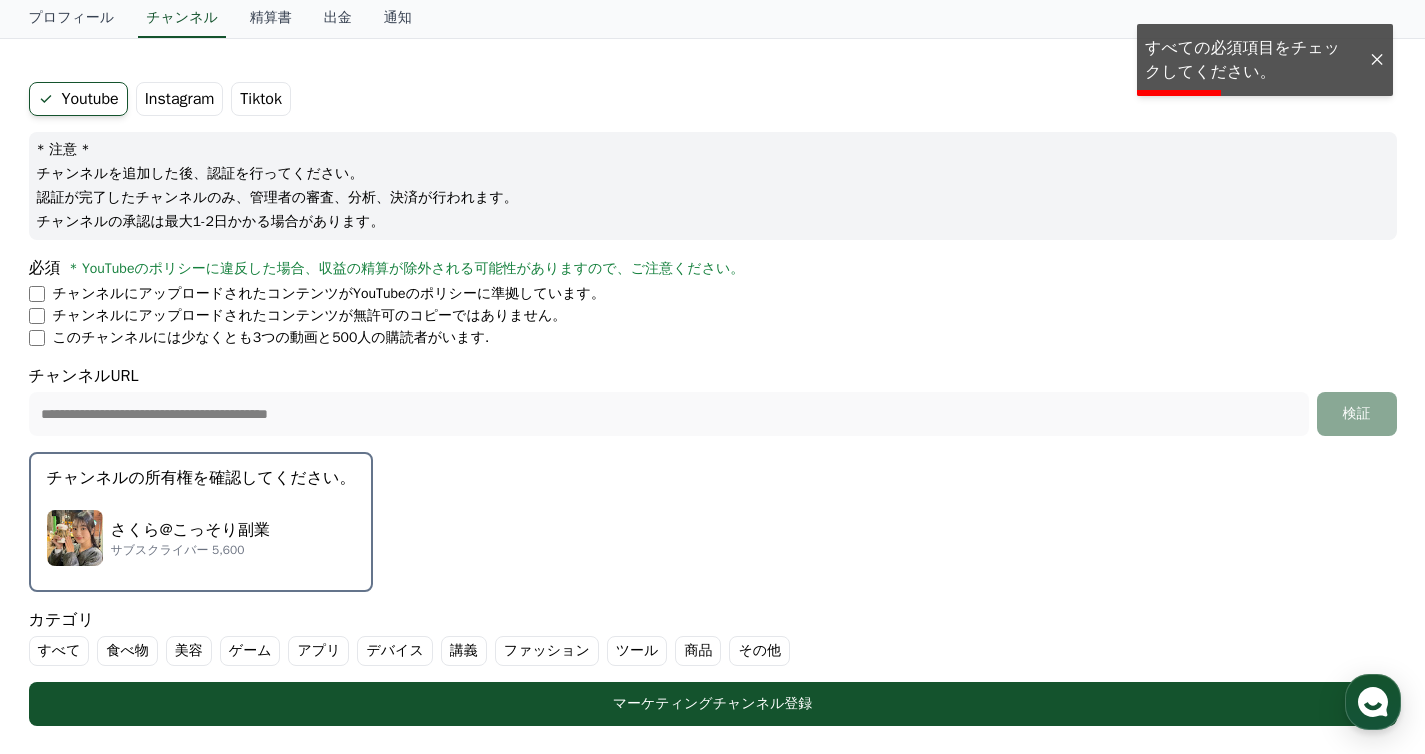 click on "チャンネルにアップロードされたコンテンツがYouTubeのポリシーに準拠しています。" at bounding box center (329, 294) 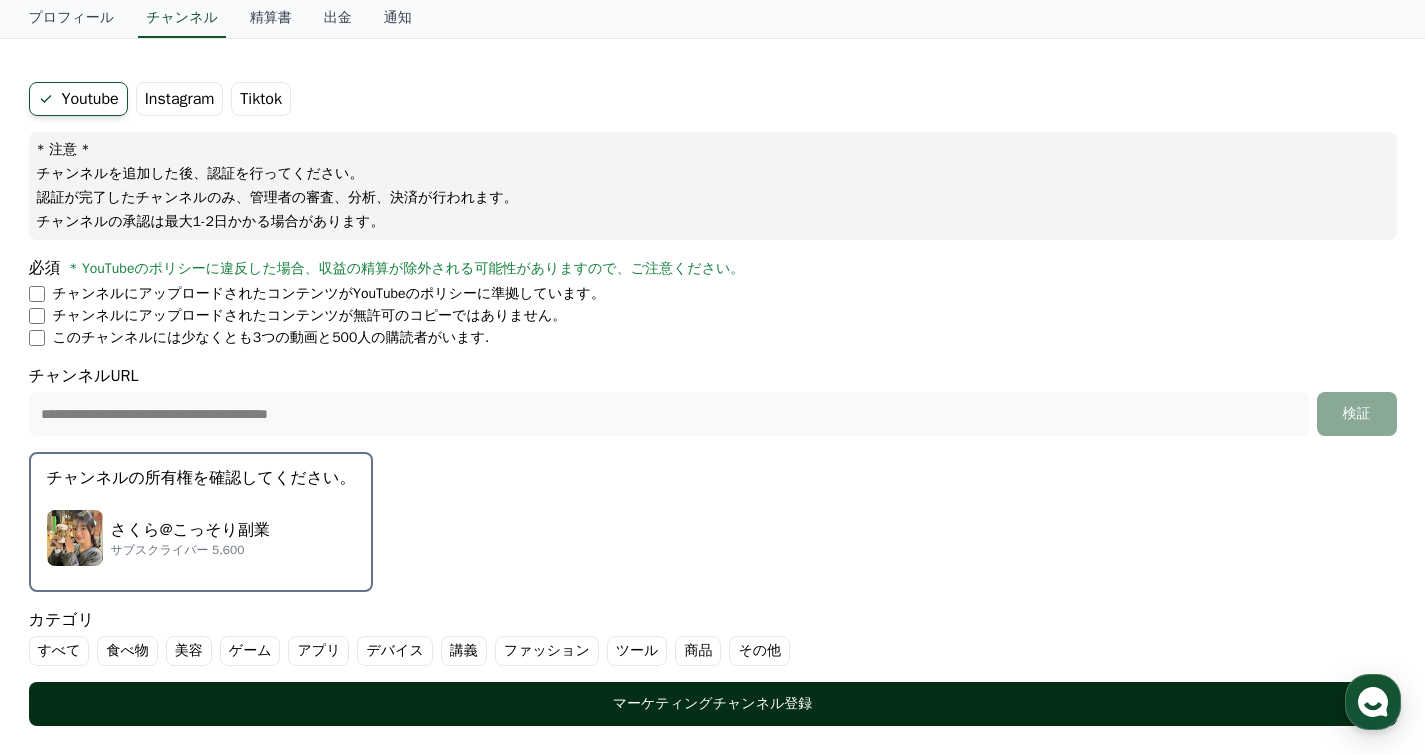 click on "マーケティングチャンネル登録" at bounding box center [713, 704] 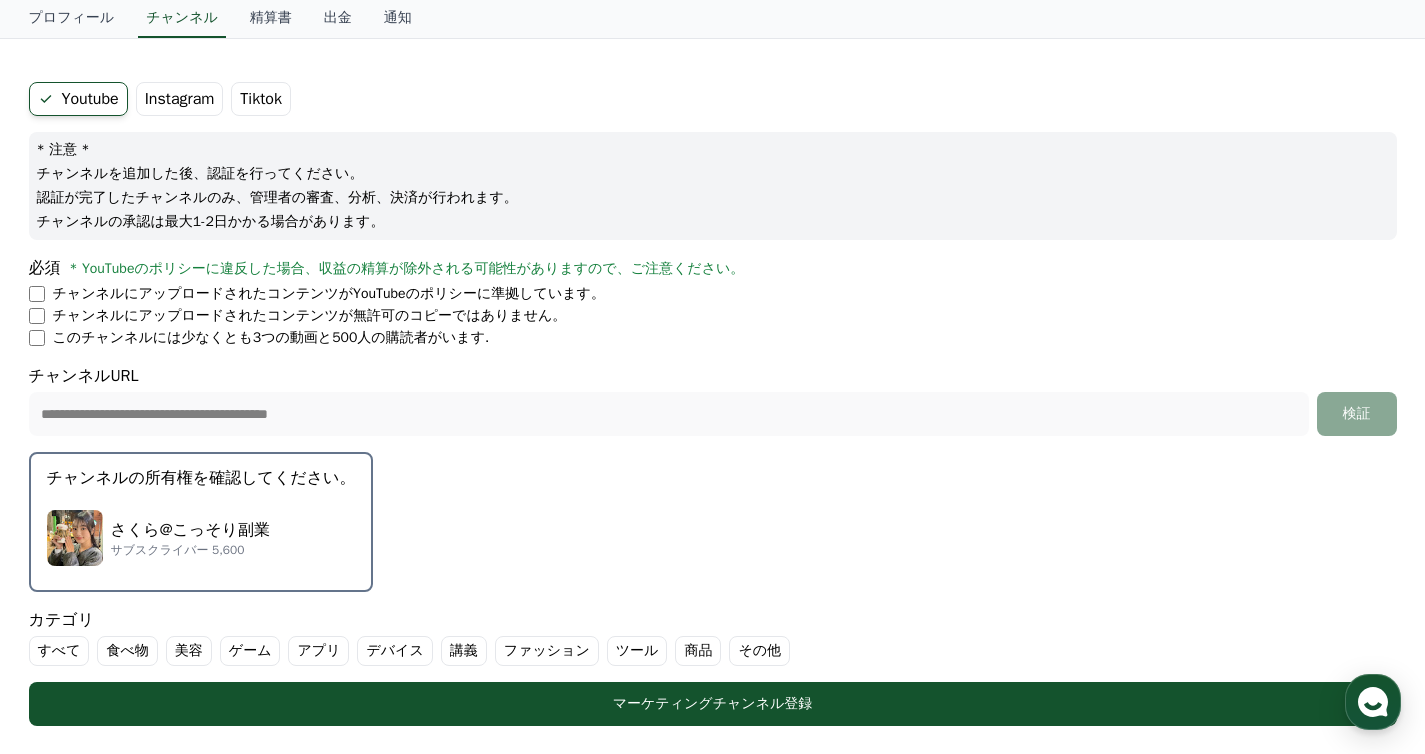 click on "その他" at bounding box center (759, 651) 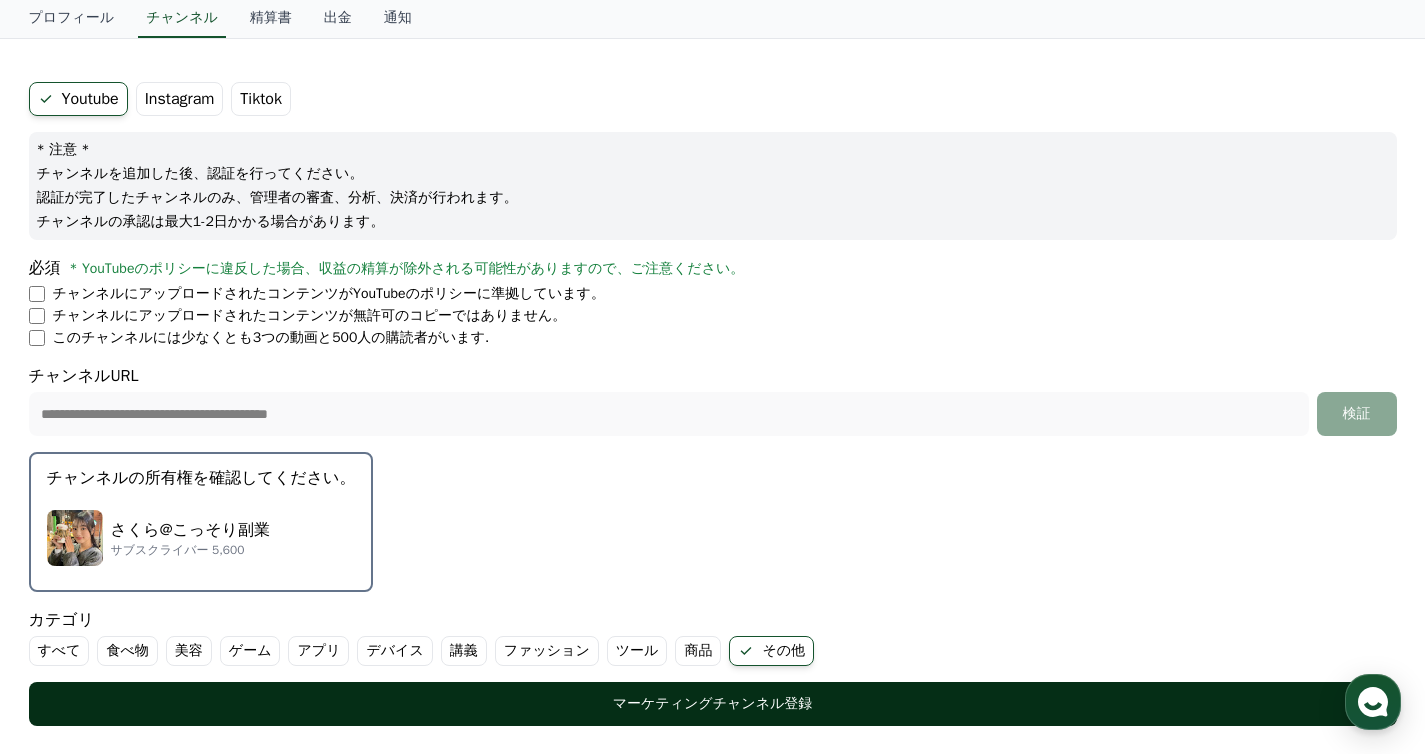 click on "マーケティングチャンネル登録" at bounding box center (713, 704) 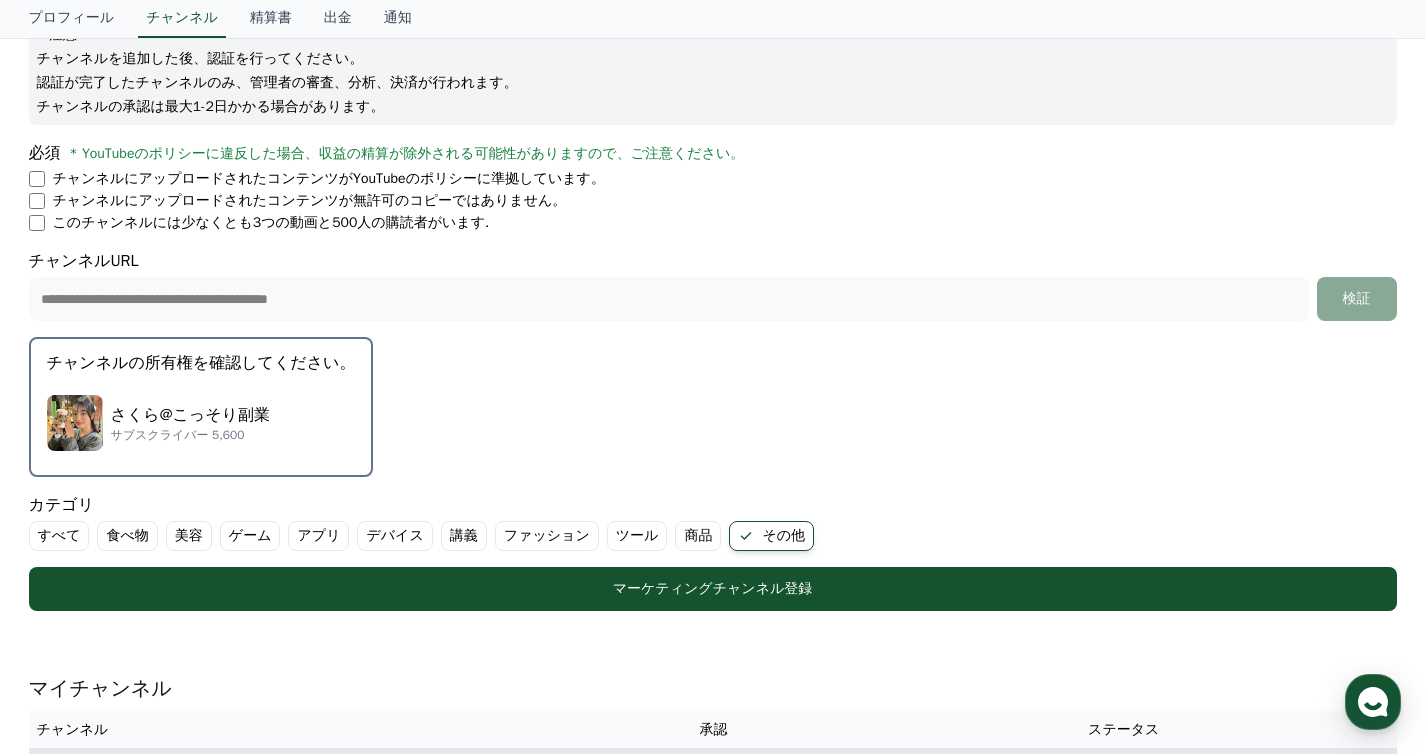 scroll, scrollTop: 255, scrollLeft: 0, axis: vertical 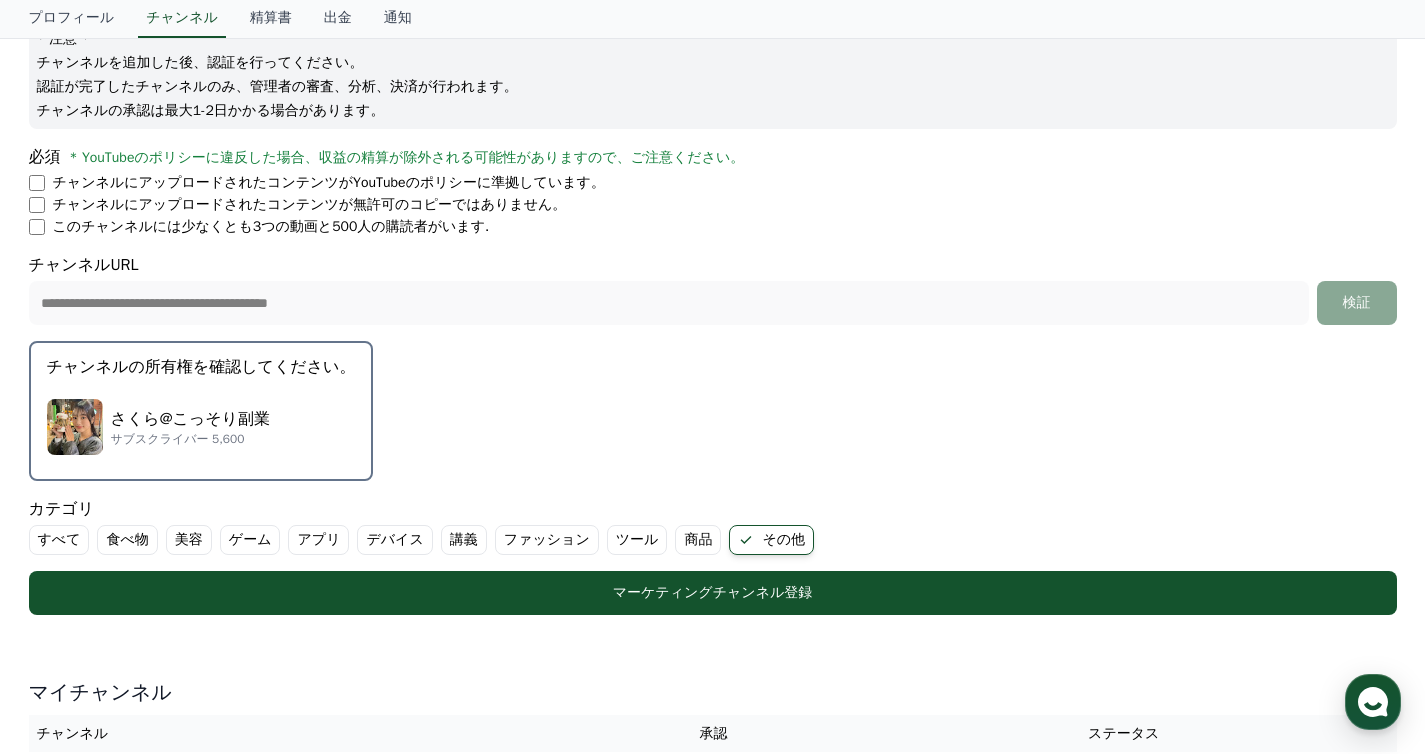 click on "**********" at bounding box center (713, 293) 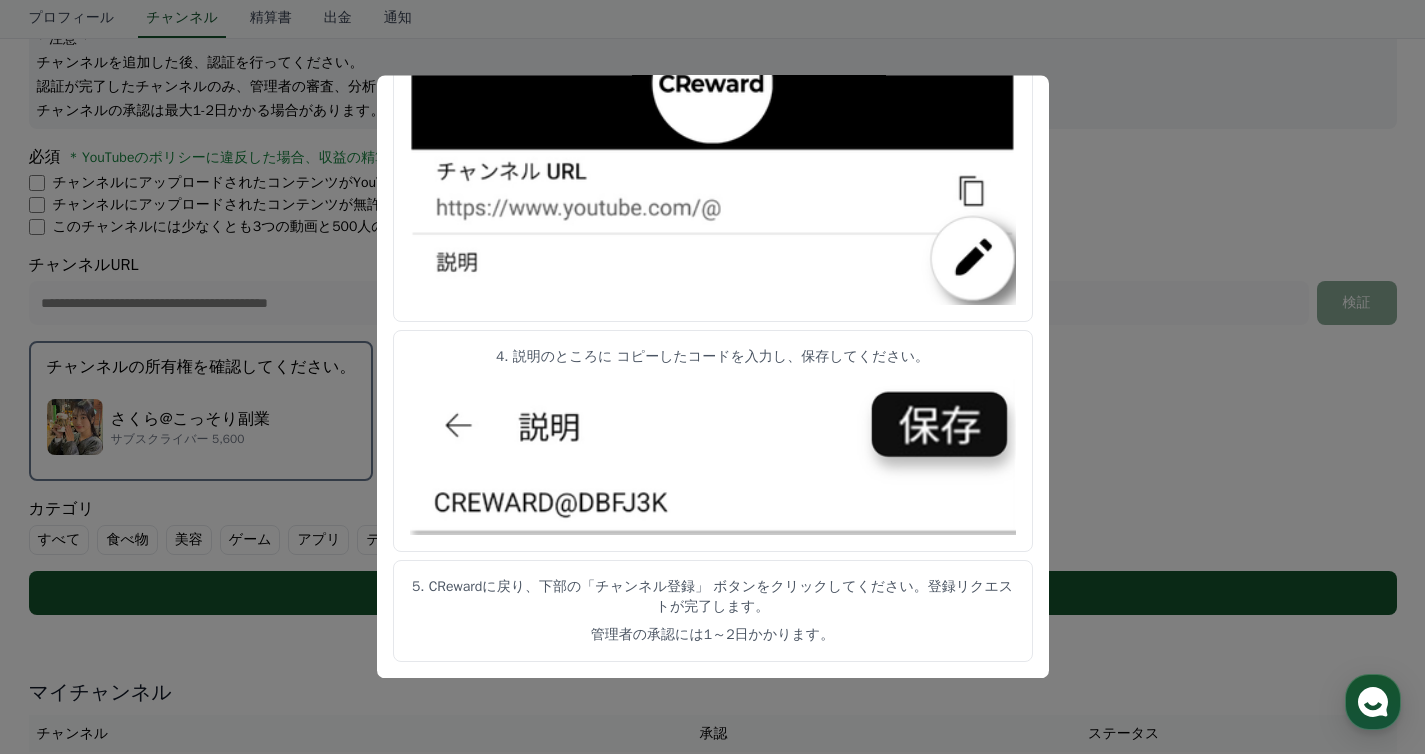 scroll, scrollTop: 0, scrollLeft: 0, axis: both 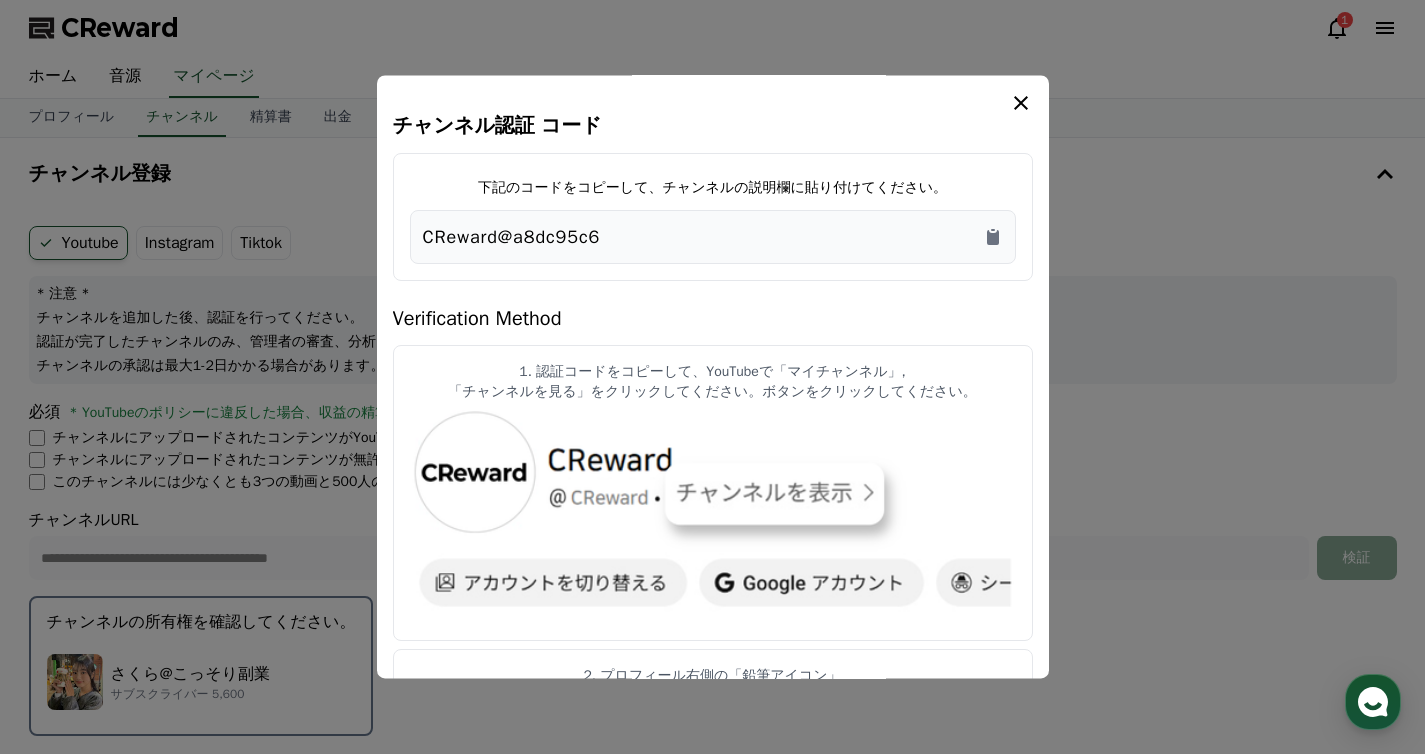 click at bounding box center (713, 103) 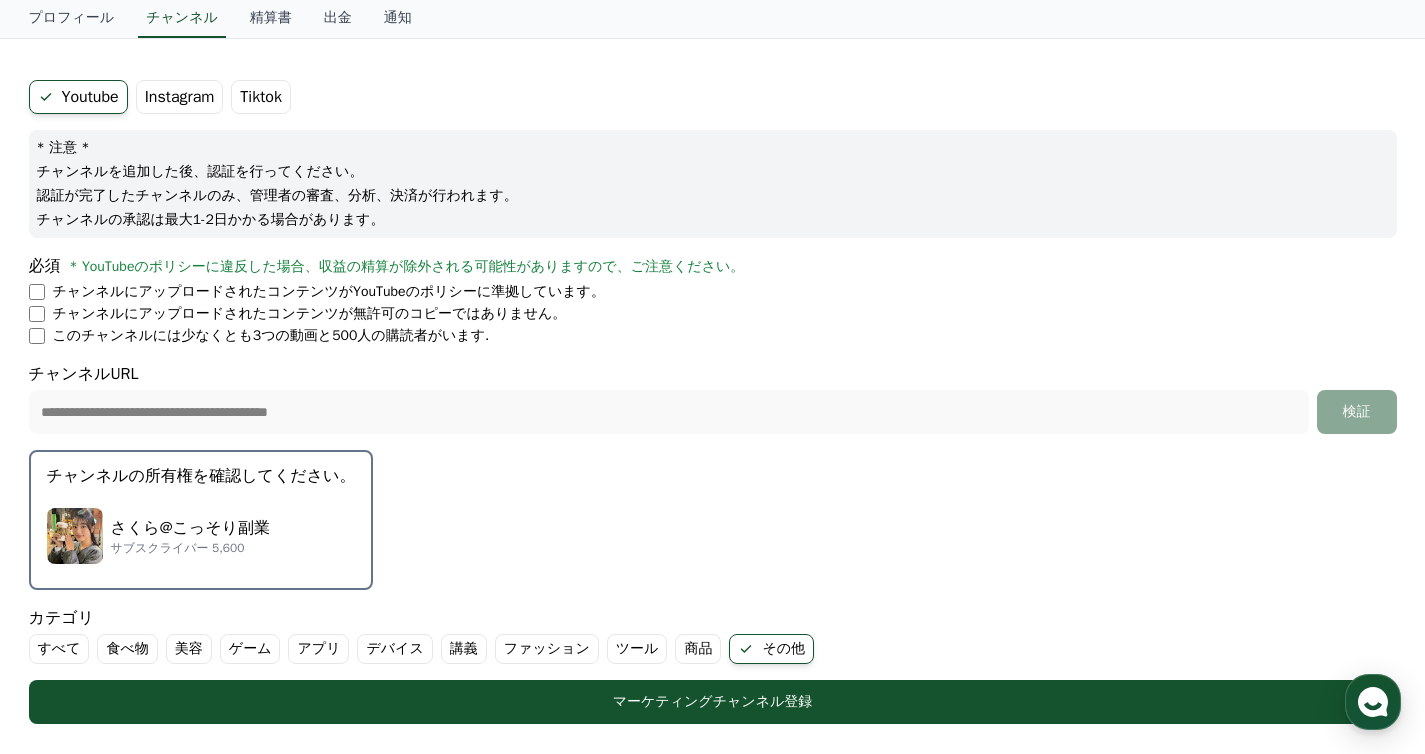 scroll, scrollTop: 105, scrollLeft: 0, axis: vertical 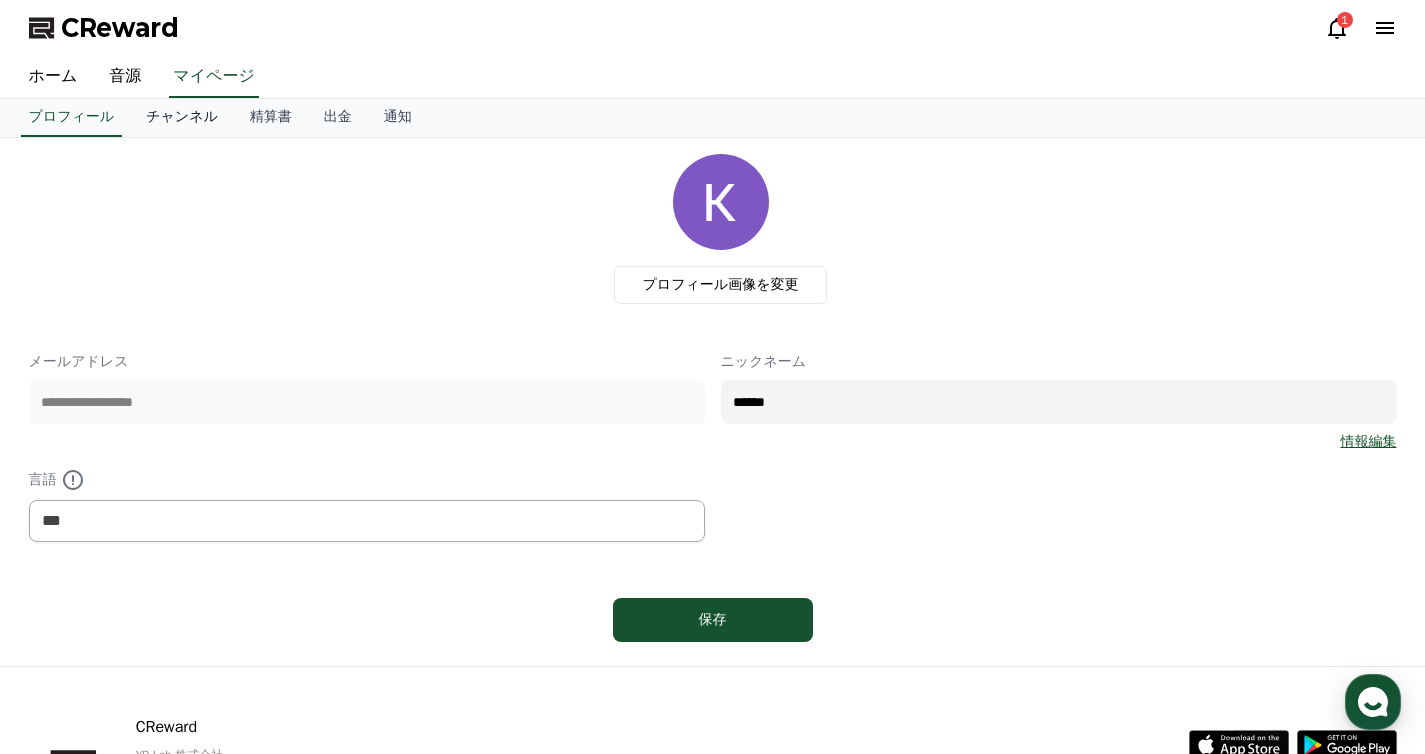 click on "チャンネル" at bounding box center (182, 118) 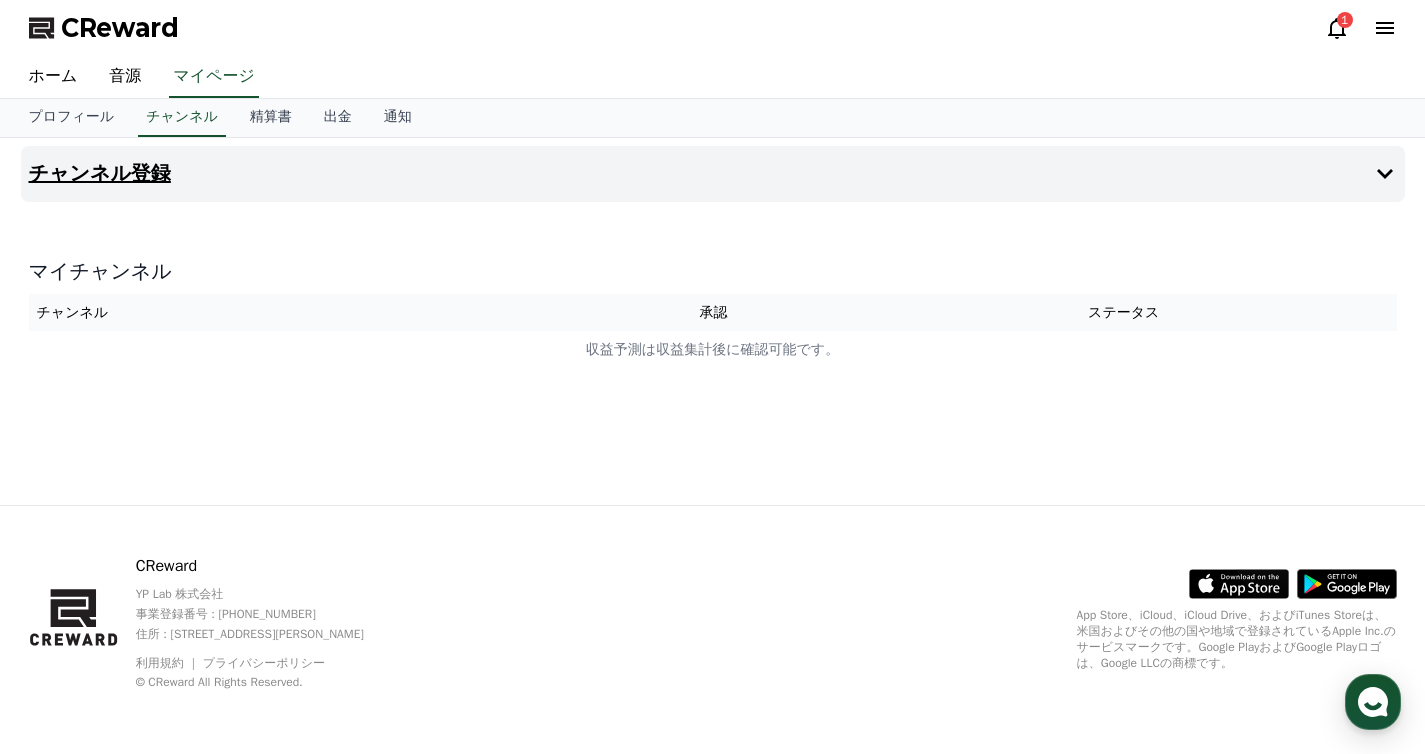 click on "チャンネル登録" at bounding box center [100, 174] 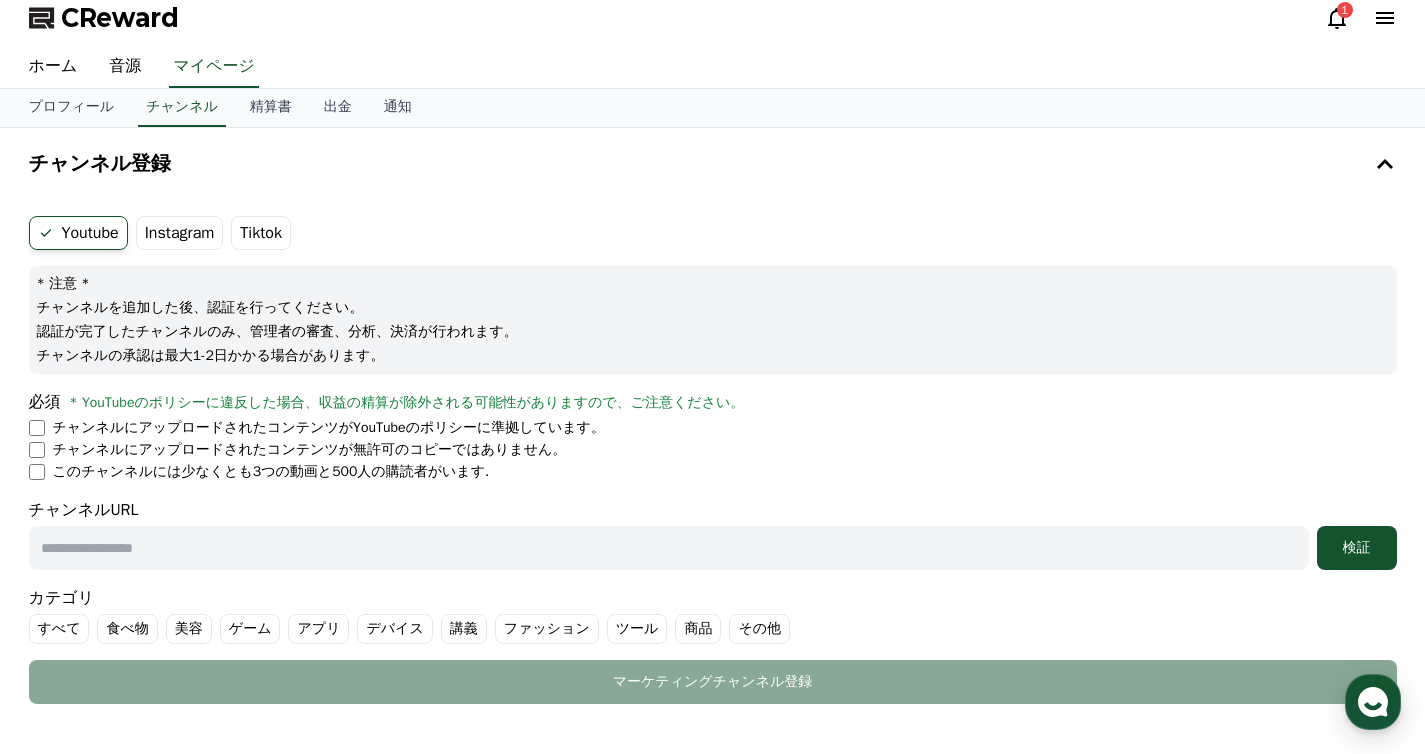 scroll, scrollTop: 0, scrollLeft: 0, axis: both 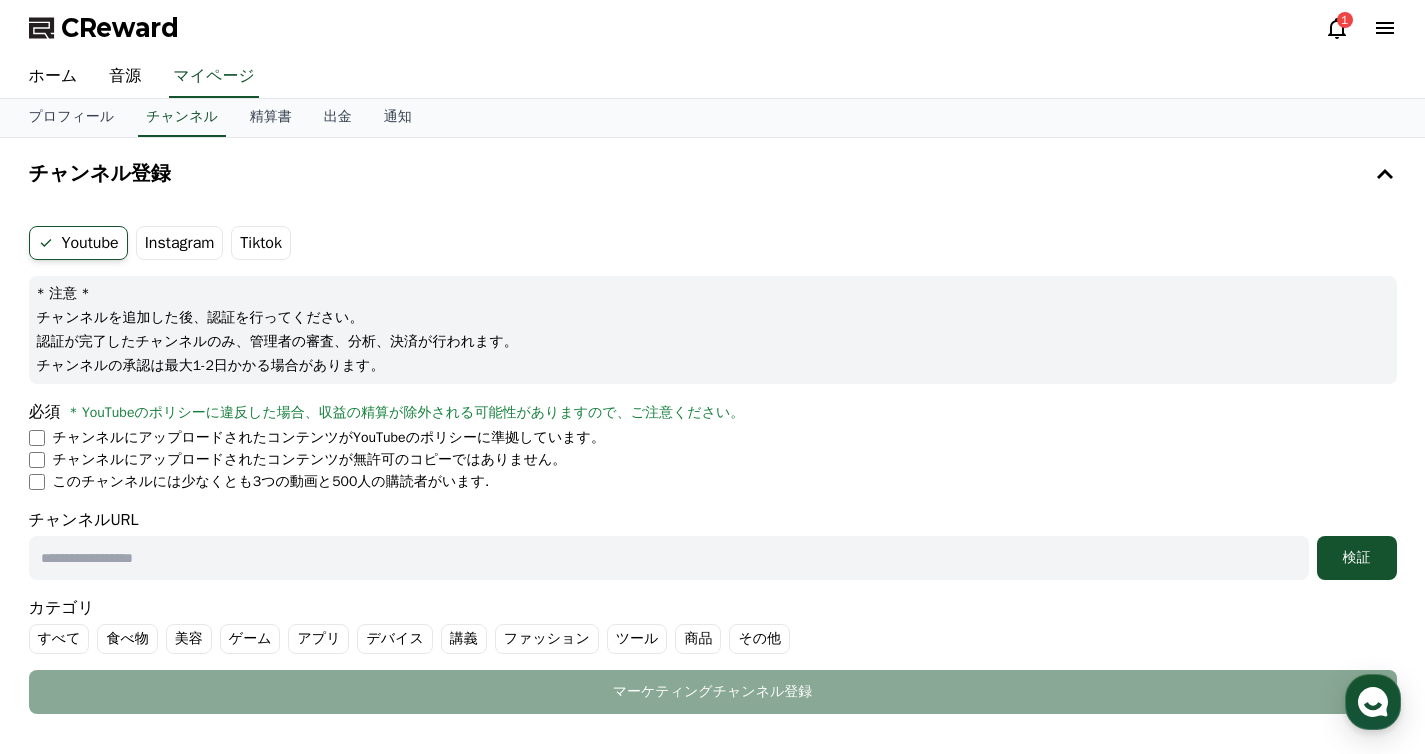 type 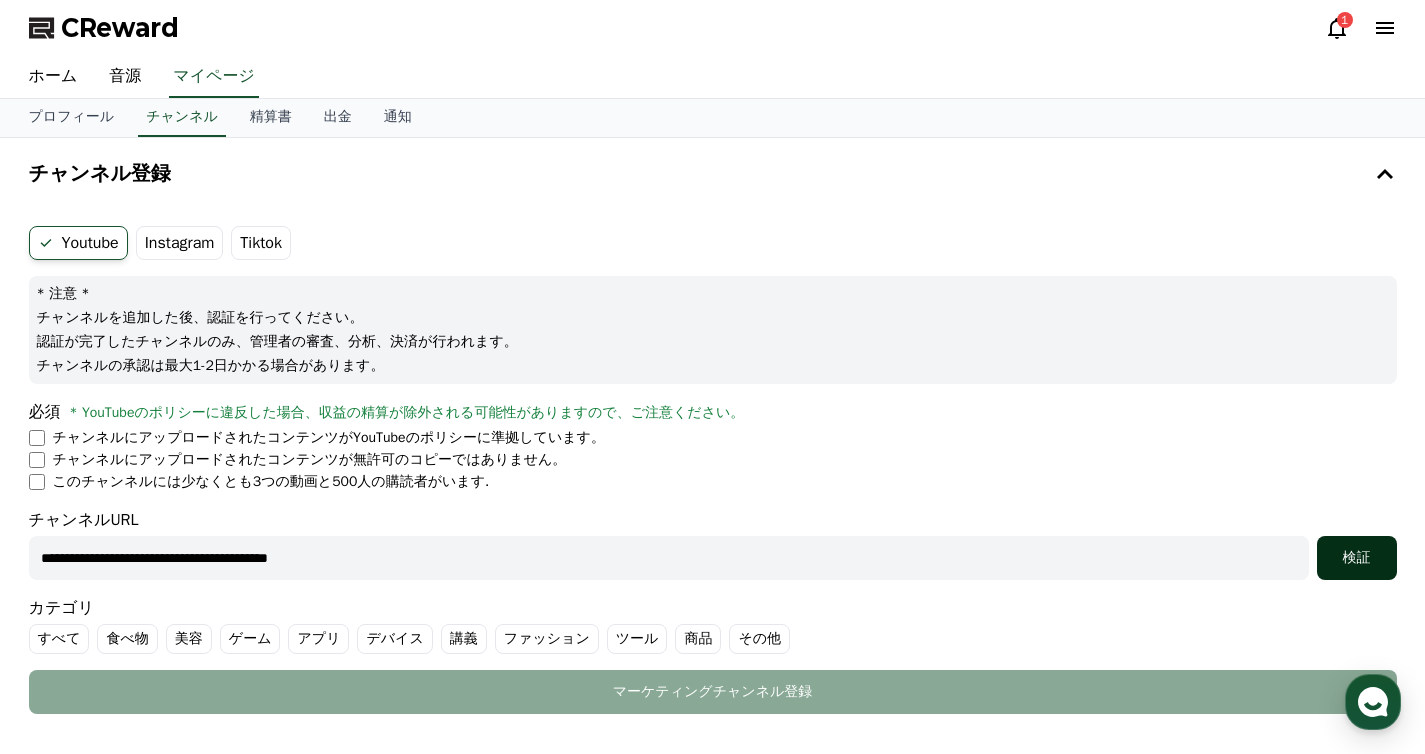 type on "**********" 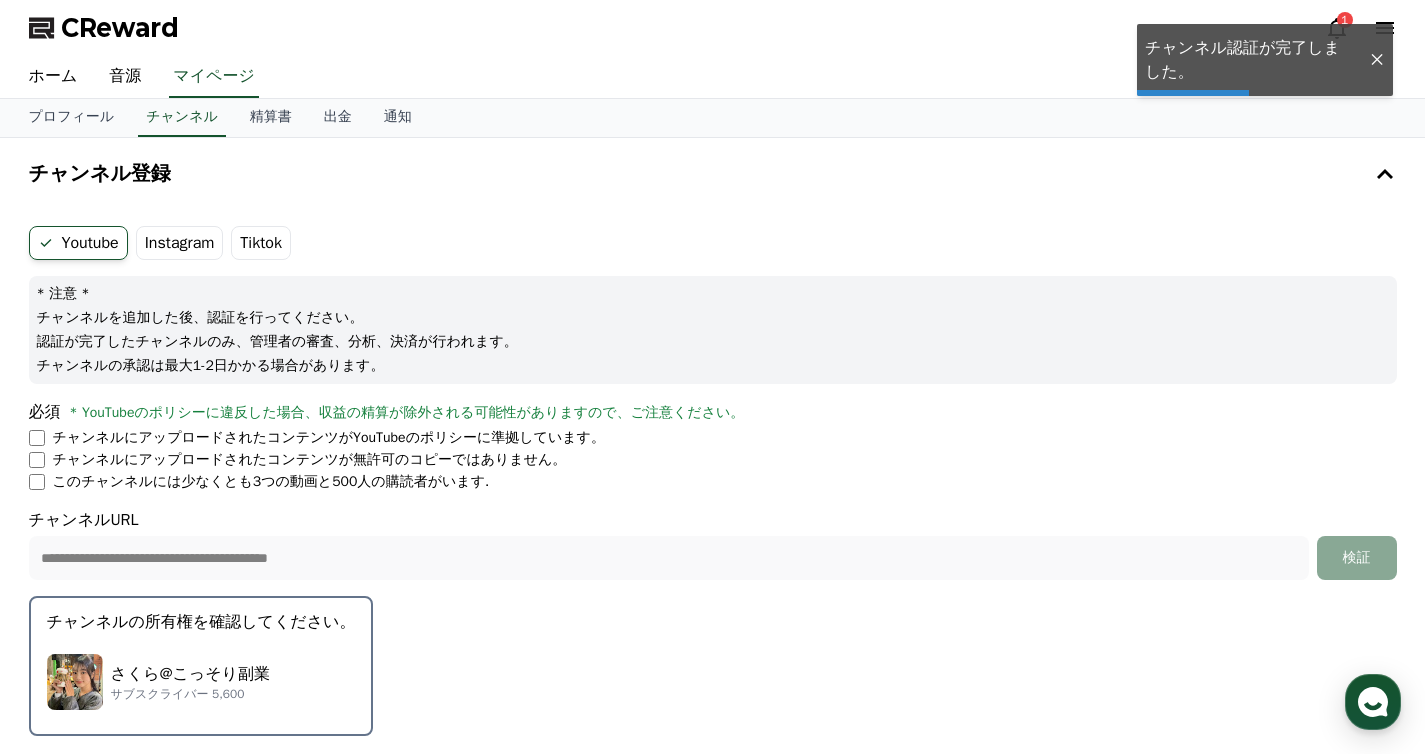 click on "さくら@こっそり副業   サブスクライバー
5,600" at bounding box center (201, 682) 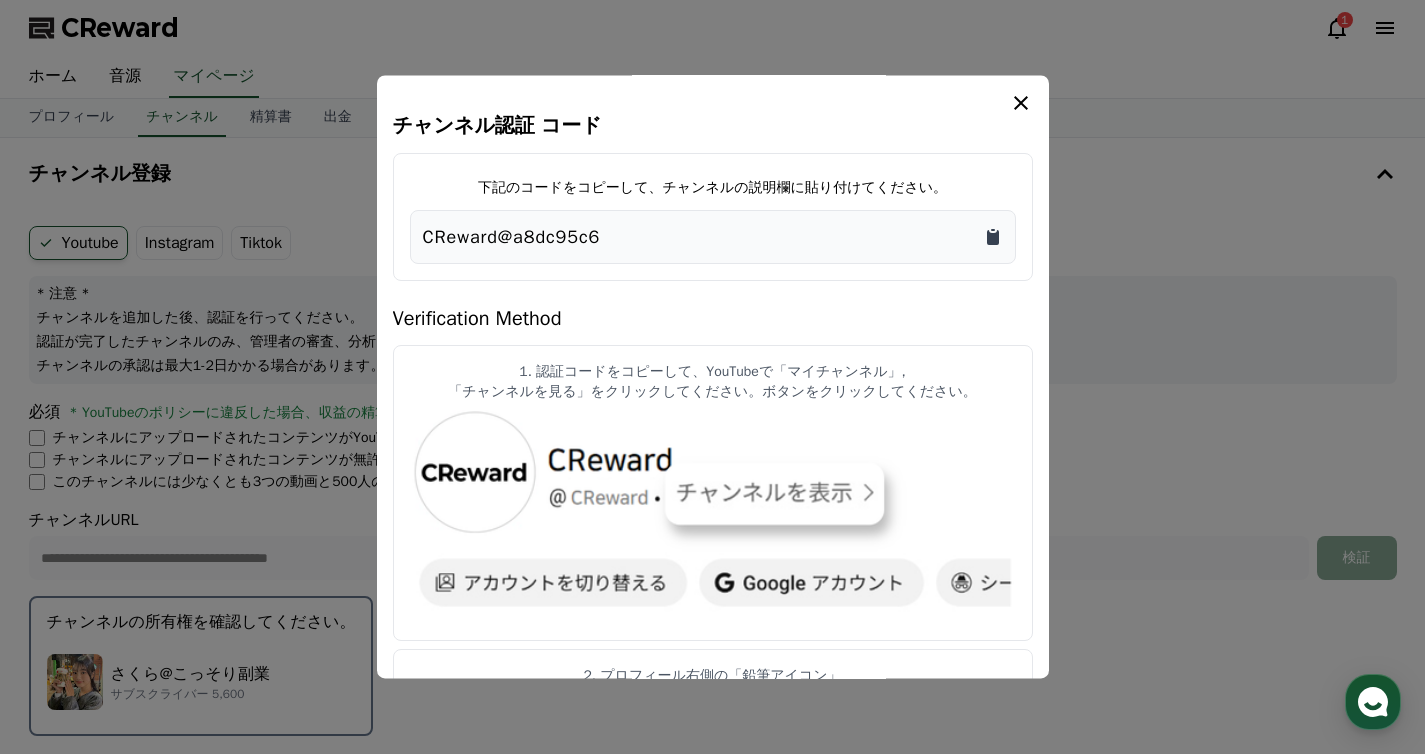 click 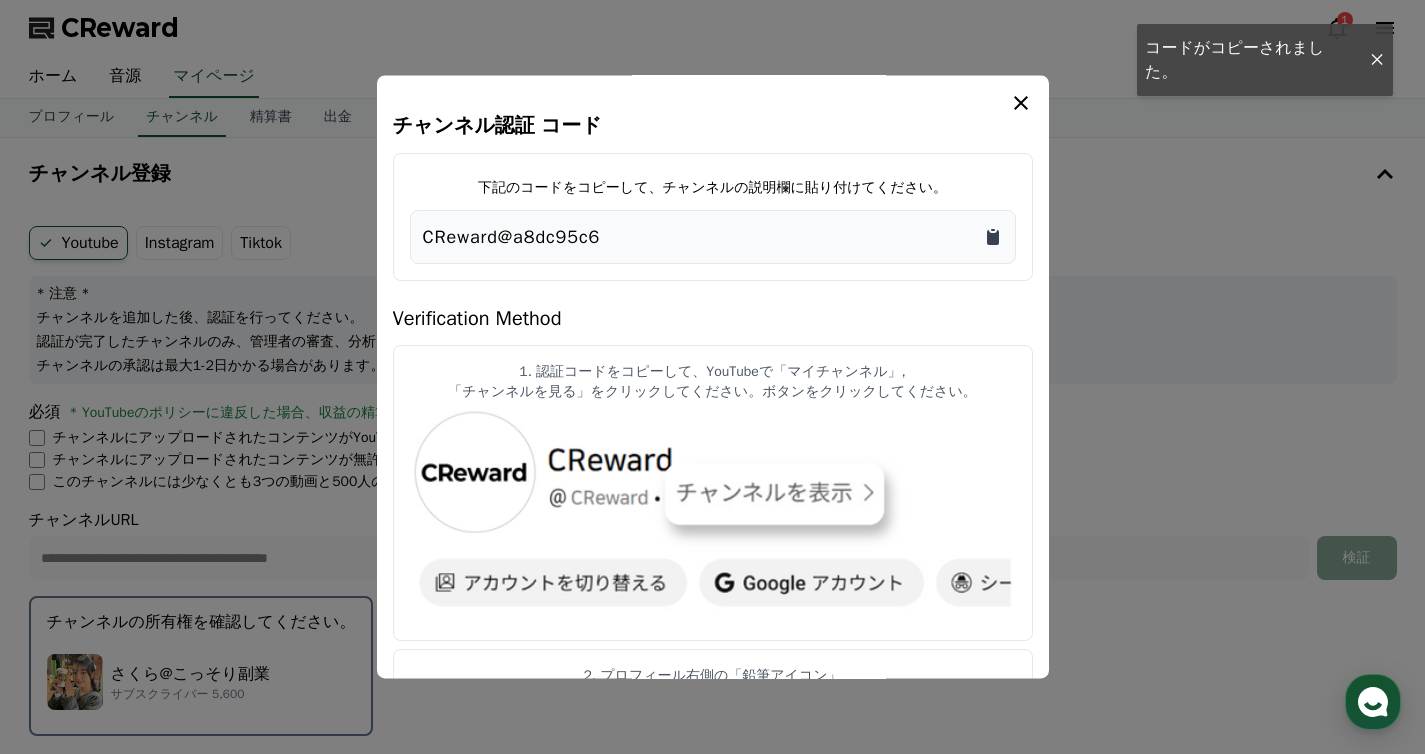click 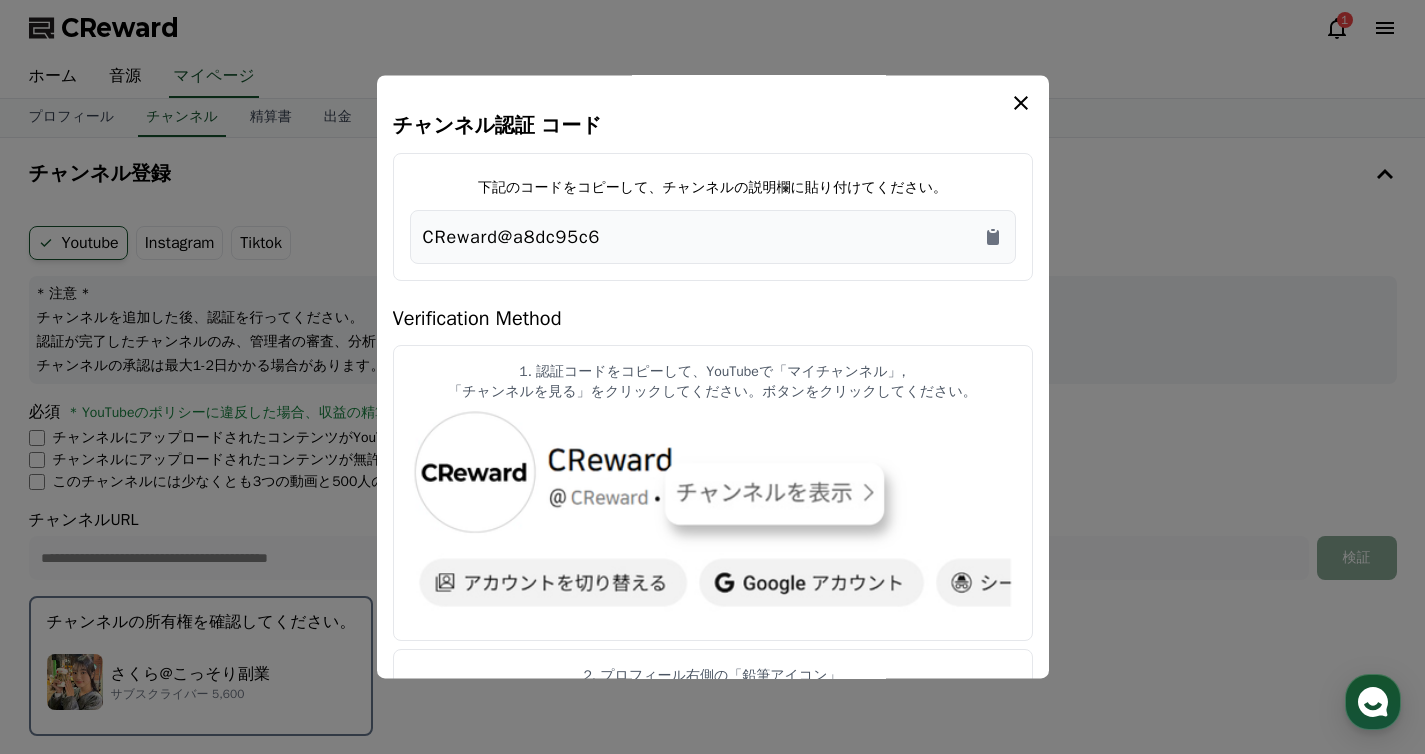 click on "チャンネル認証 コード   下記のコードをコピーして、チャンネルの説明欄に貼り付けてください。   CReward@a8dc95c6     Verification Method   1. 認証コードをコピーして、YouTubeで「マイチャンネル」,   「チャンネルを見る」をクリックしてください。ボタンをクリックしてください。     2. プロフィール右側の「鉛筆アイコン」     3. 「チャンネル設定」の「説明」を押してください     4. 説明のところに コピーしたコードを入力し、保存してください。     5. CRewardに戻り、下部の「チャンネル登録」 ボタンをクリックしてください。登録リクエストが完了します。   管理者の承認には1～2日かかります。" at bounding box center (713, 376) 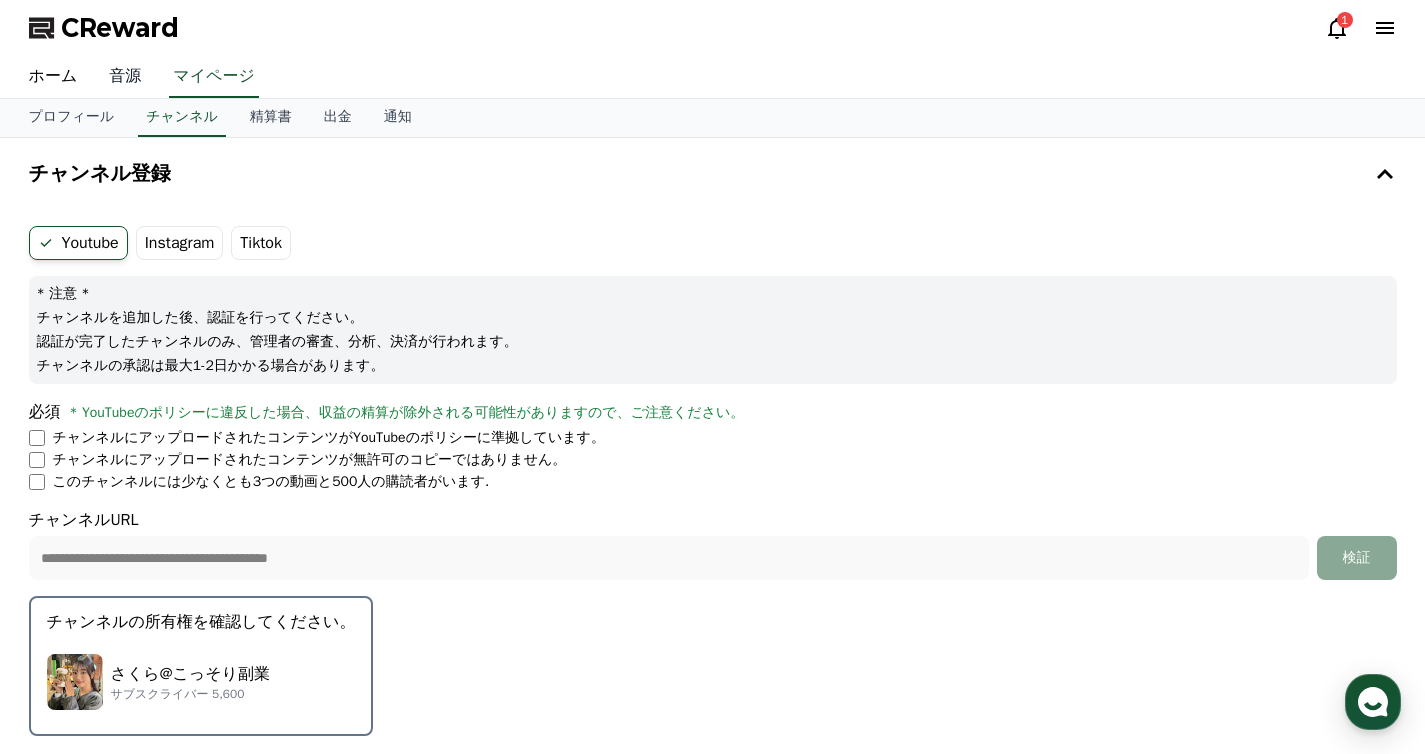 click on "音源" at bounding box center [125, 77] 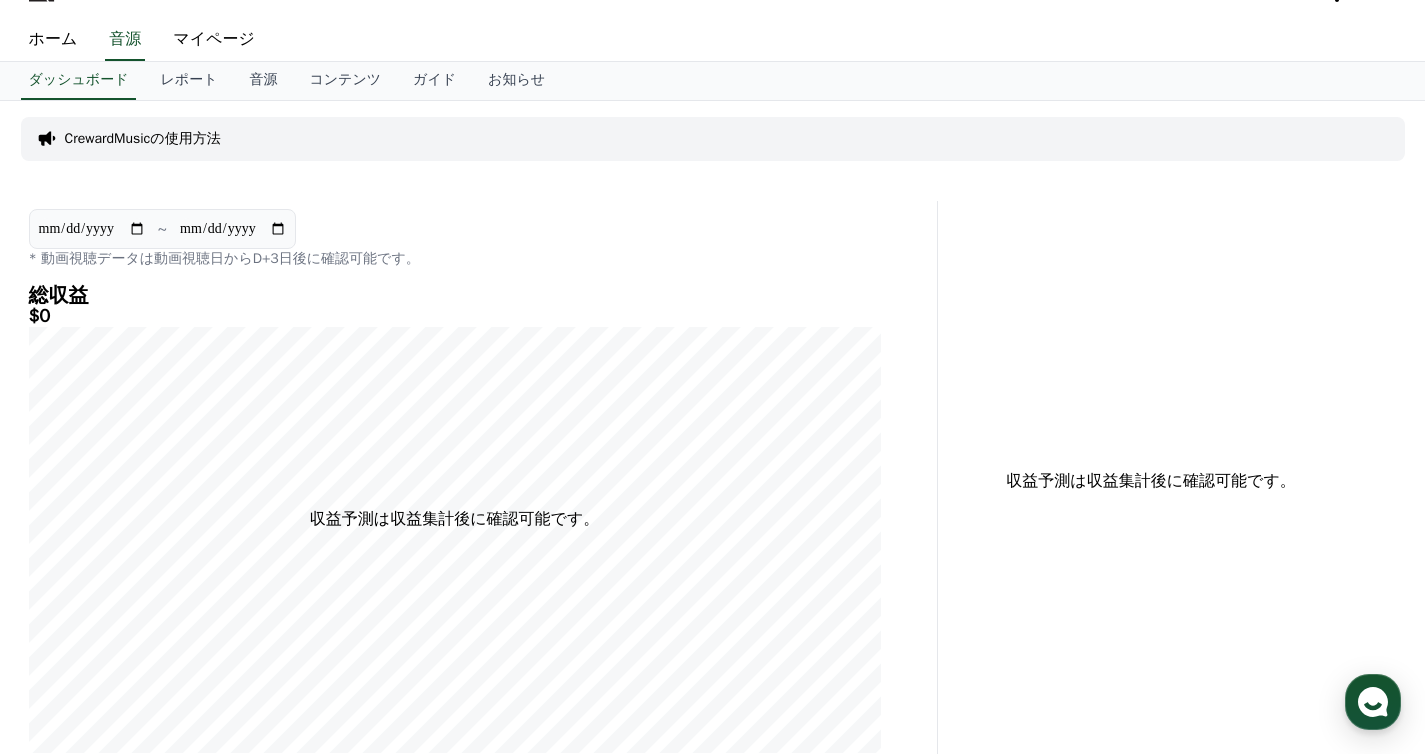 scroll, scrollTop: 0, scrollLeft: 0, axis: both 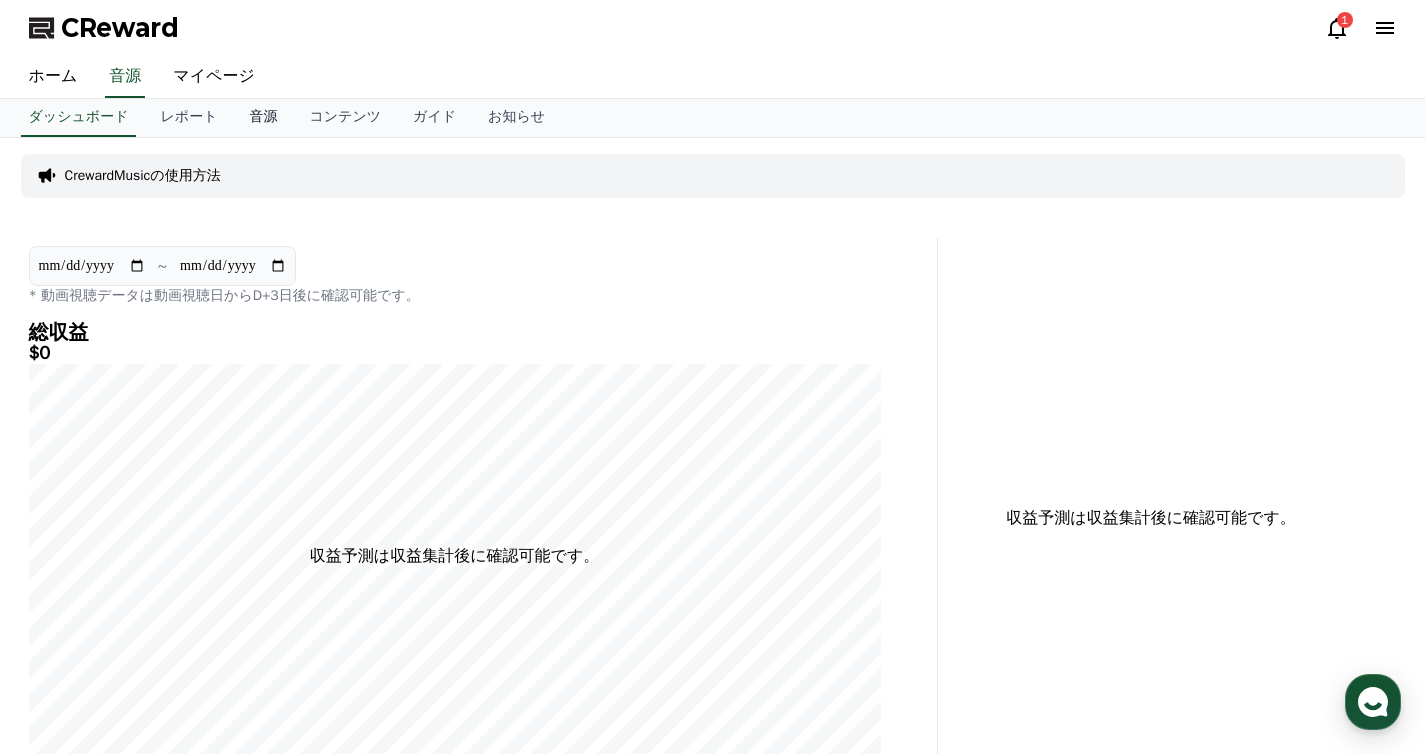 click on "音源" at bounding box center [263, 118] 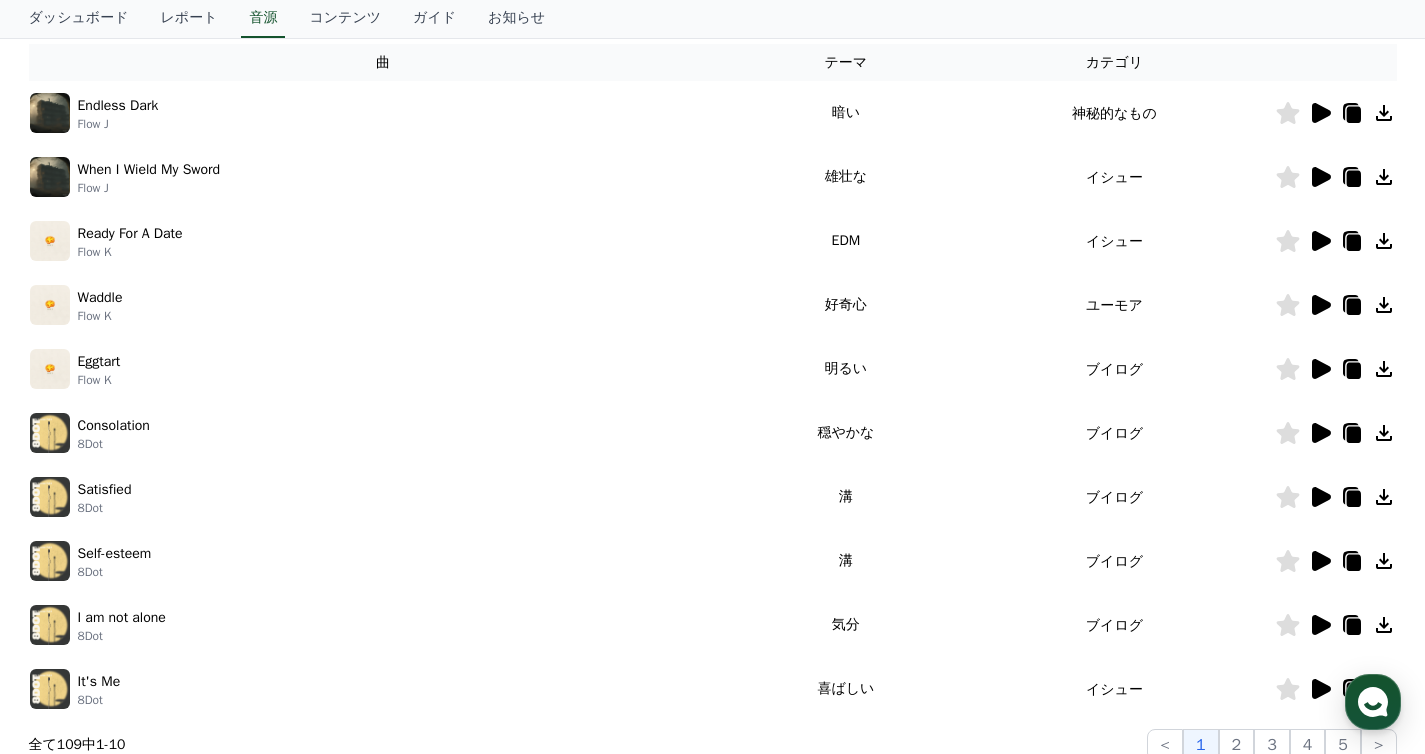 scroll, scrollTop: 0, scrollLeft: 0, axis: both 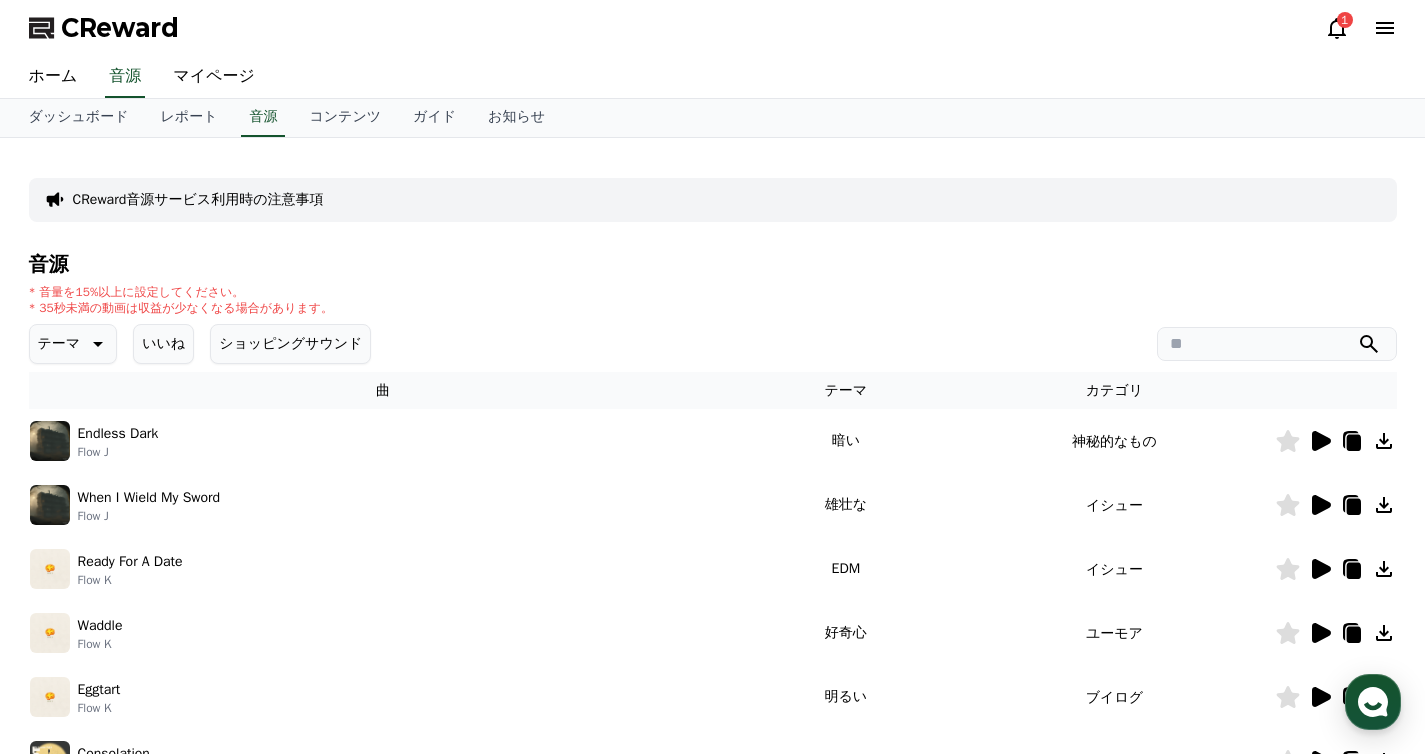 click on "CReward音源サービス利用時の注意事項" at bounding box center [198, 200] 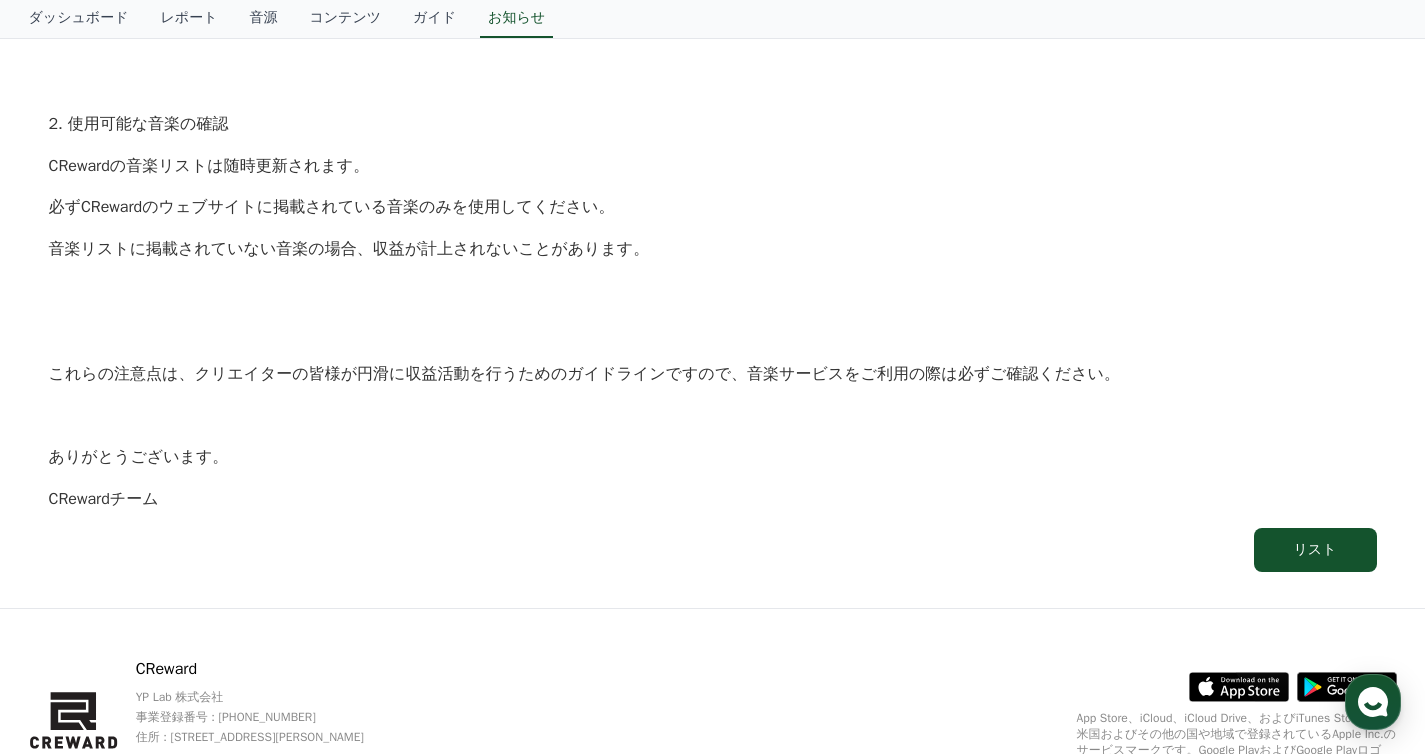 scroll, scrollTop: 0, scrollLeft: 0, axis: both 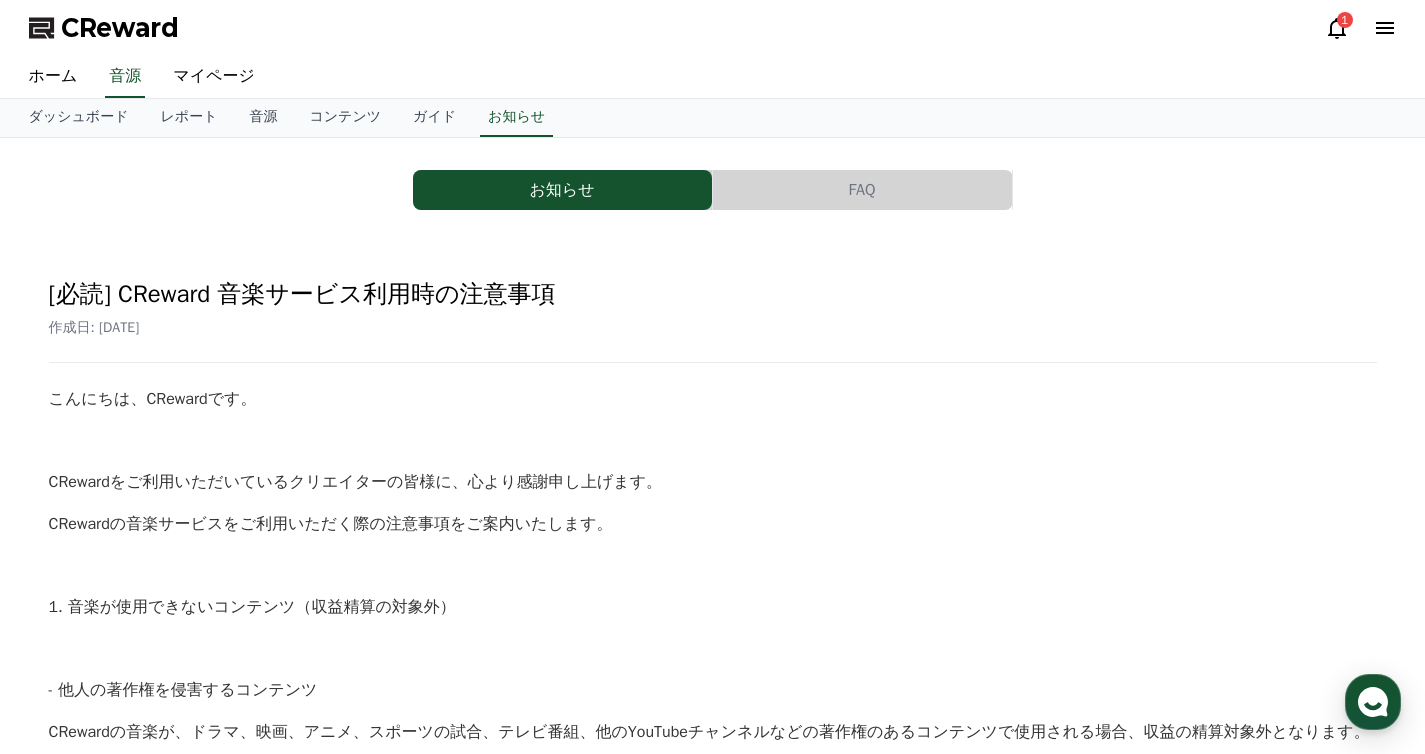 click on "FAQ" at bounding box center [862, 190] 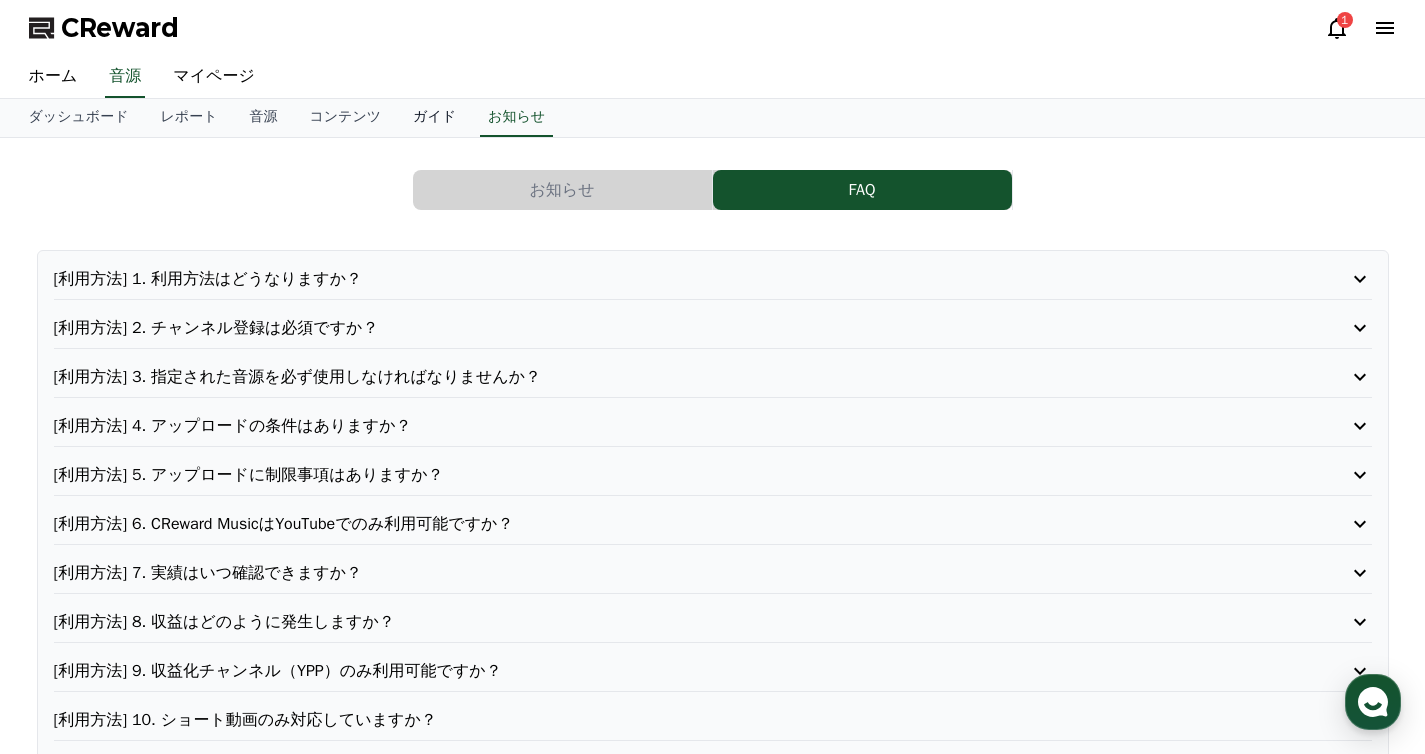 click on "ガイド" at bounding box center [434, 118] 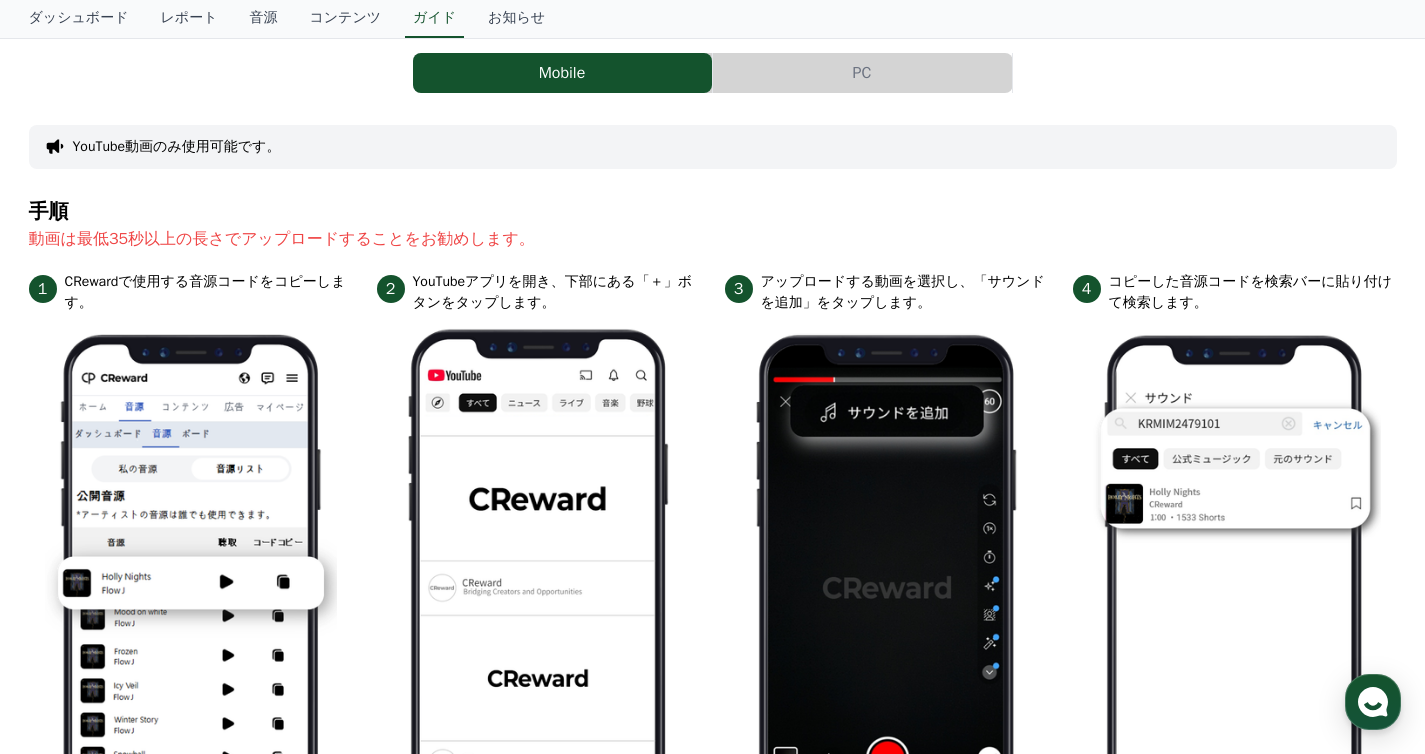 scroll, scrollTop: 0, scrollLeft: 0, axis: both 